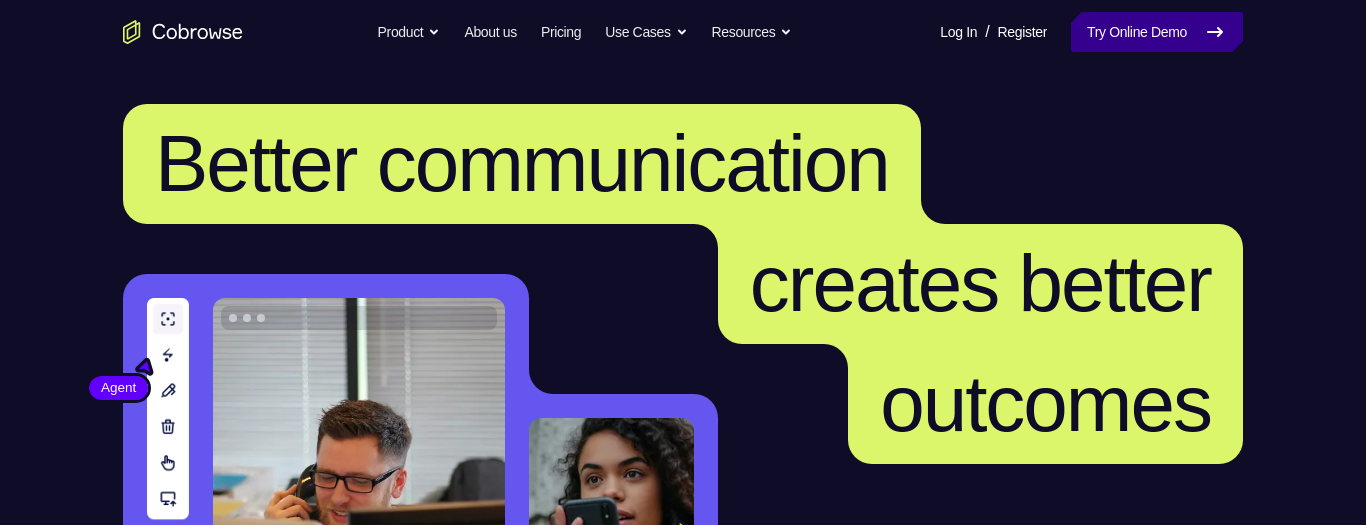 scroll, scrollTop: 0, scrollLeft: 0, axis: both 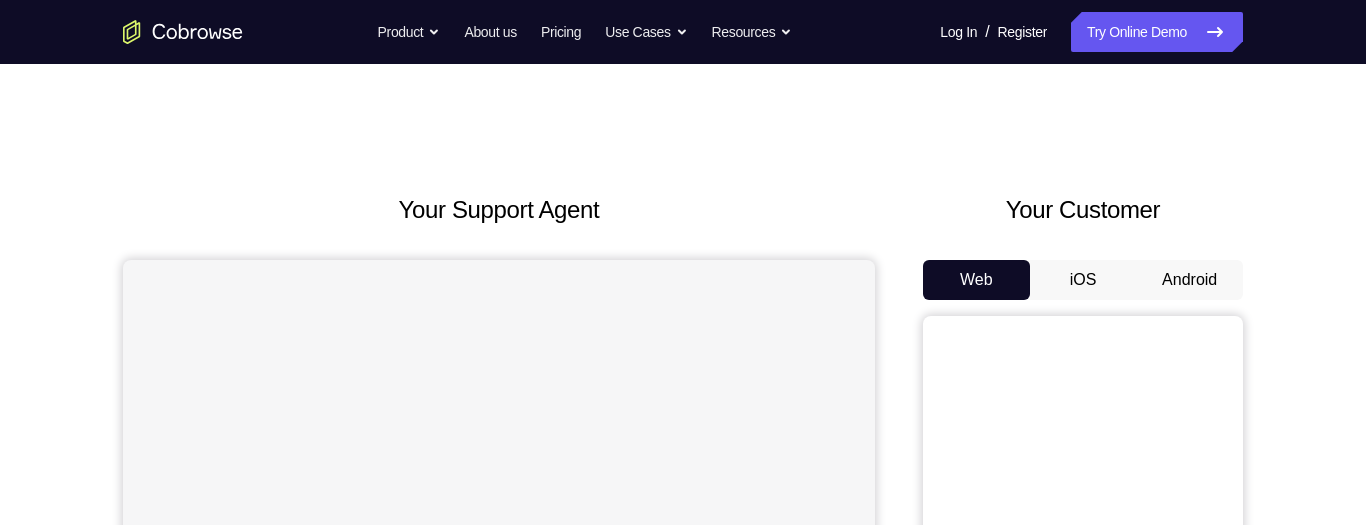 click on "Android" at bounding box center [1189, 280] 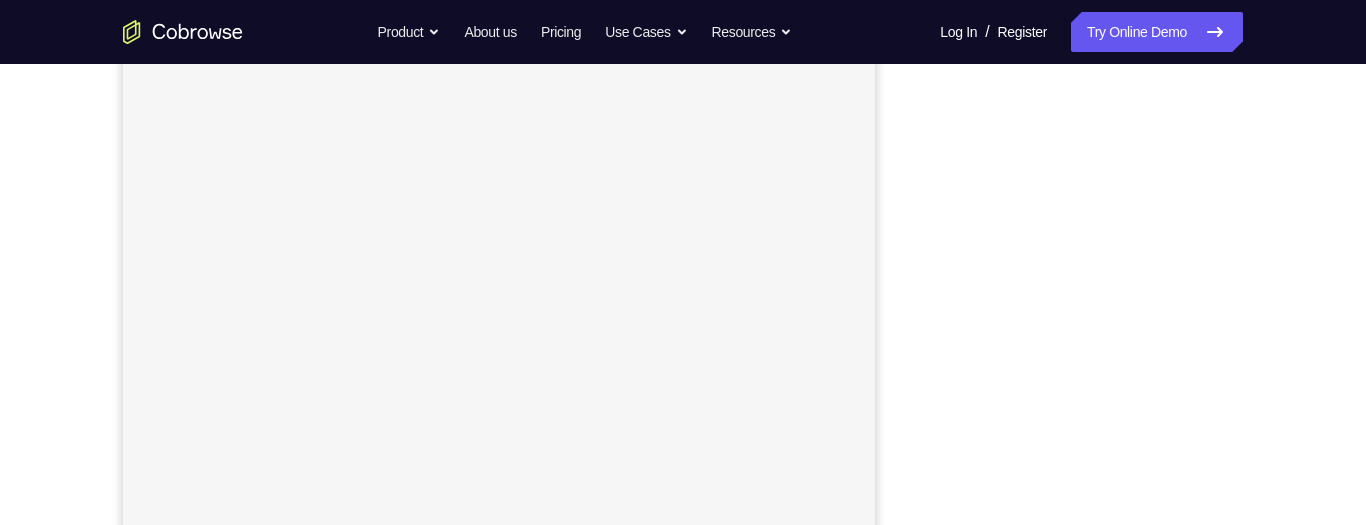 scroll, scrollTop: 0, scrollLeft: 0, axis: both 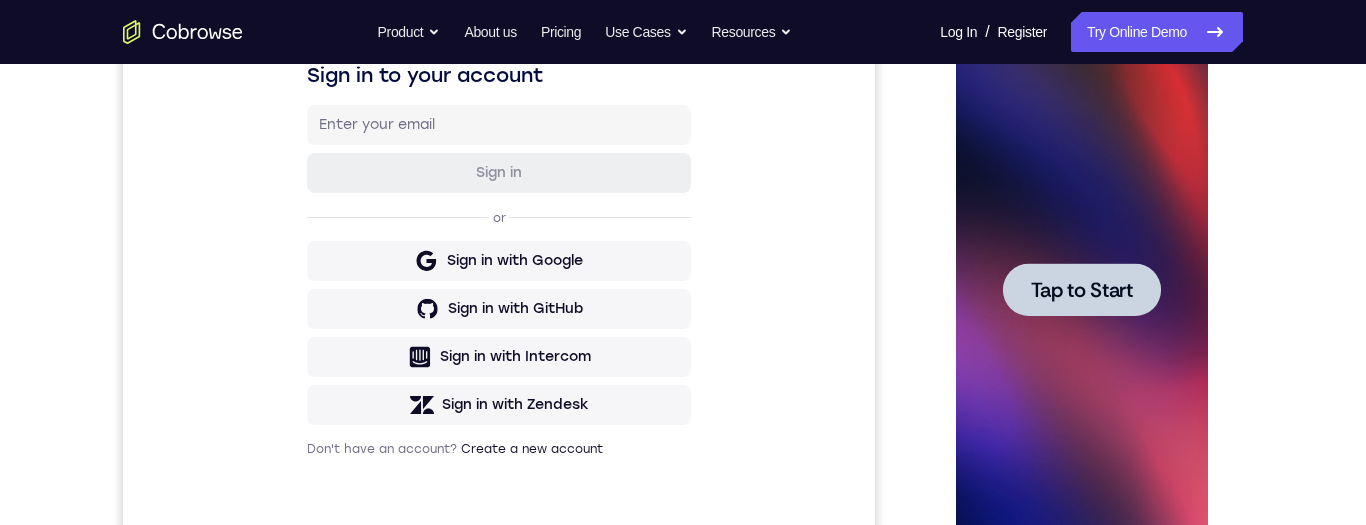 click on "Tap to Start" at bounding box center [1081, 290] 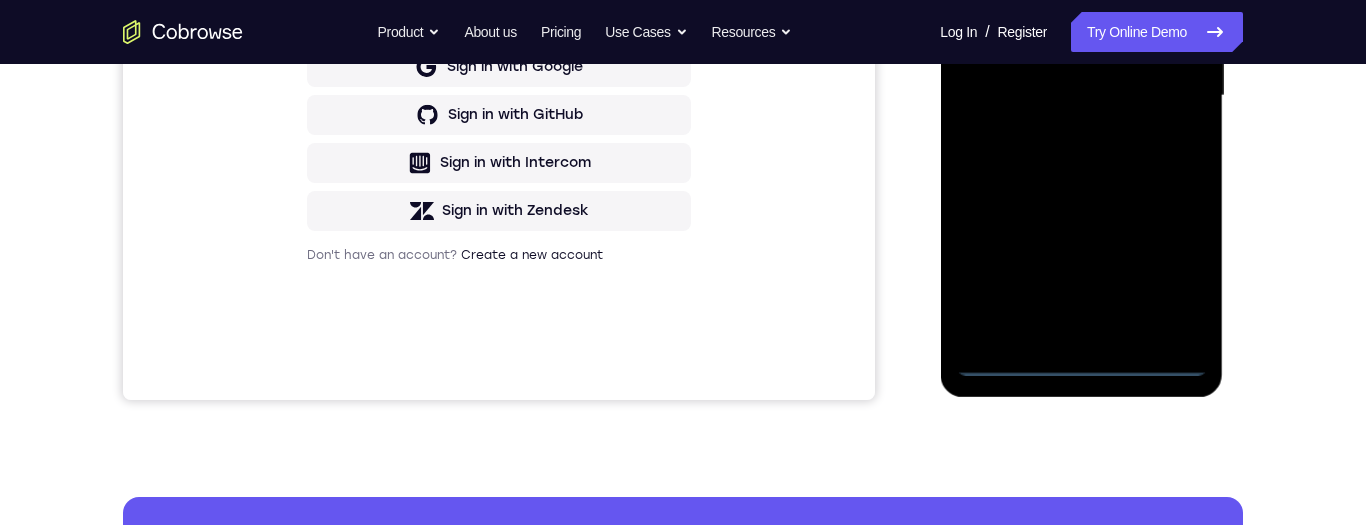 scroll, scrollTop: 575, scrollLeft: 0, axis: vertical 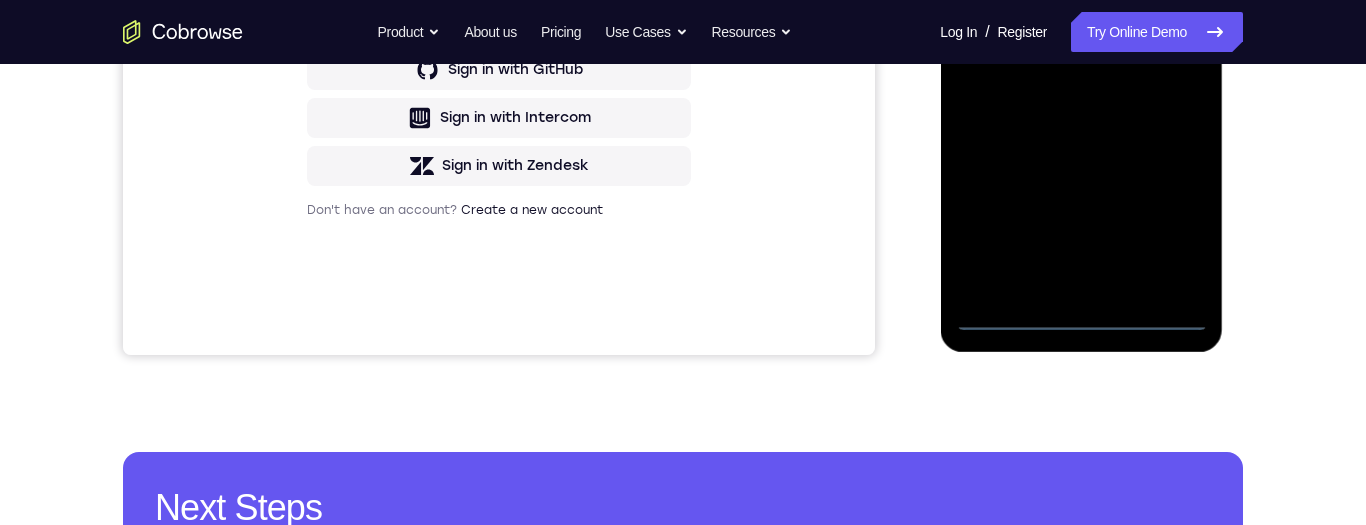 click at bounding box center (1081, 51) 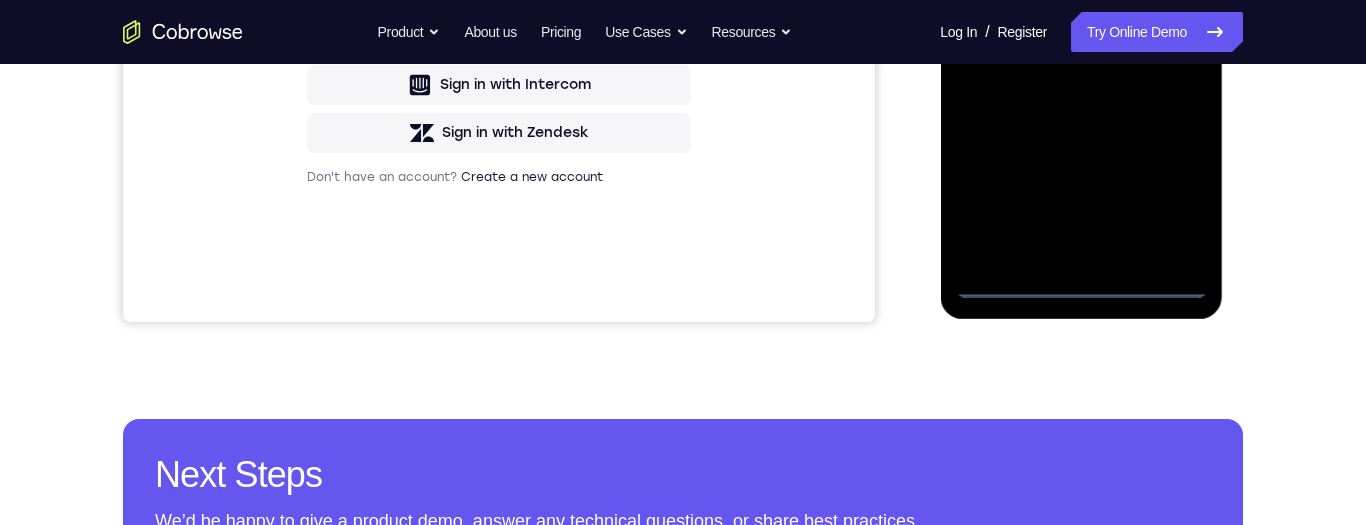 scroll, scrollTop: 443, scrollLeft: 0, axis: vertical 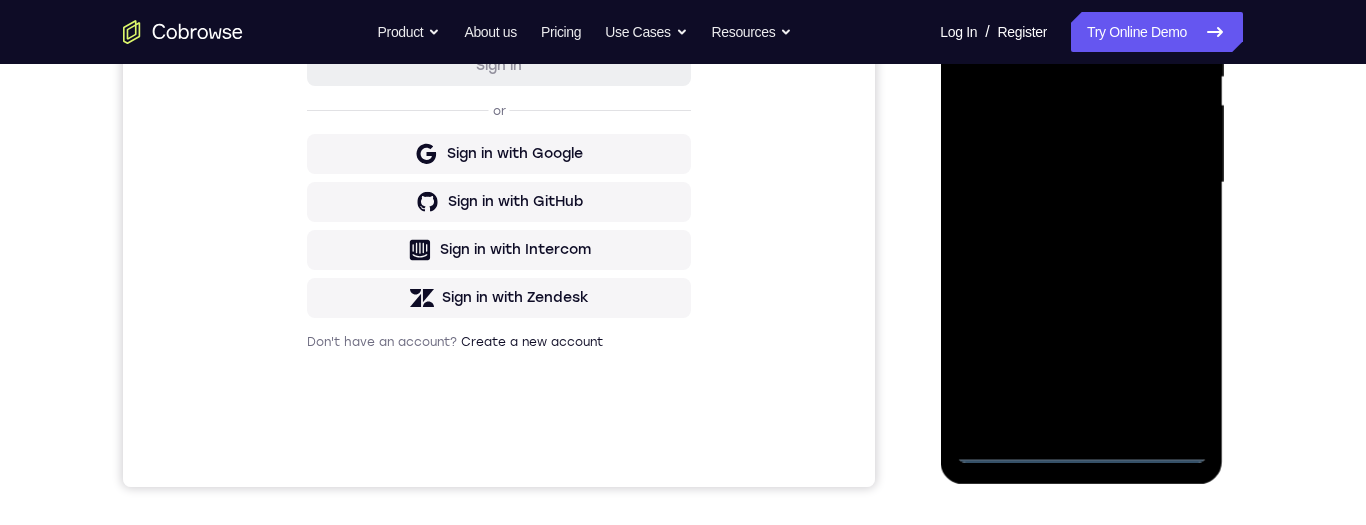 click at bounding box center (1081, 183) 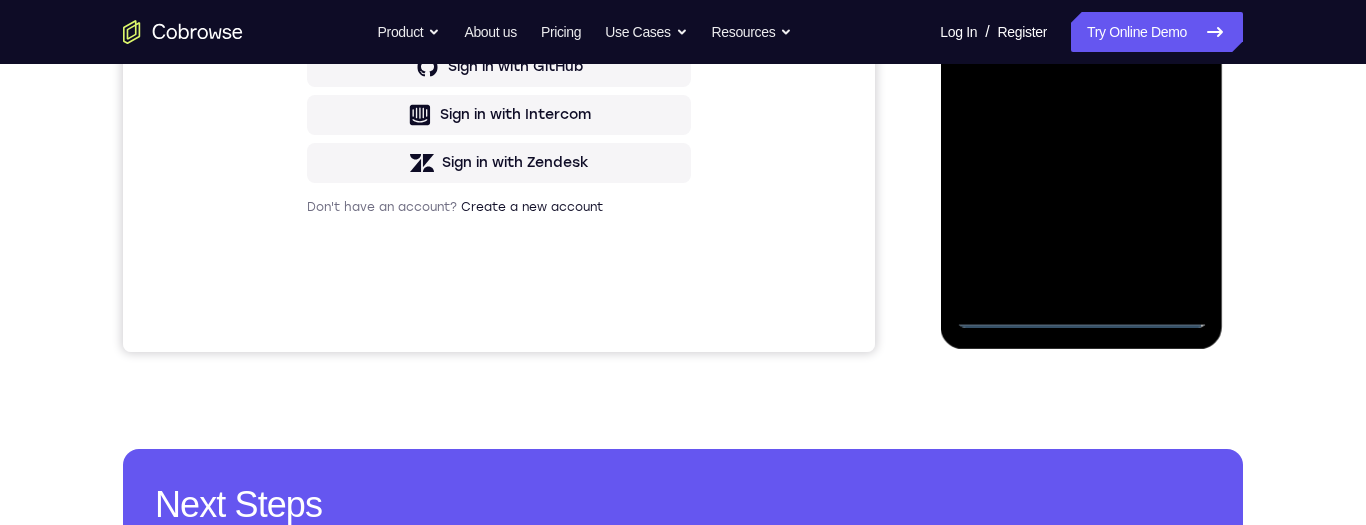 click at bounding box center (1081, 48) 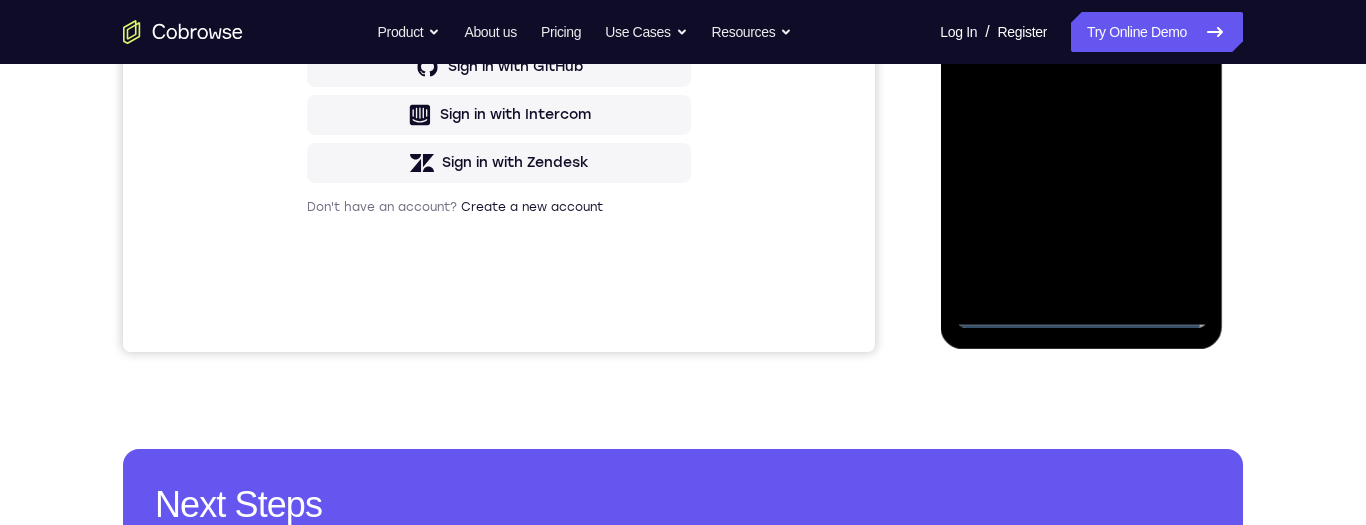 scroll, scrollTop: 313, scrollLeft: 0, axis: vertical 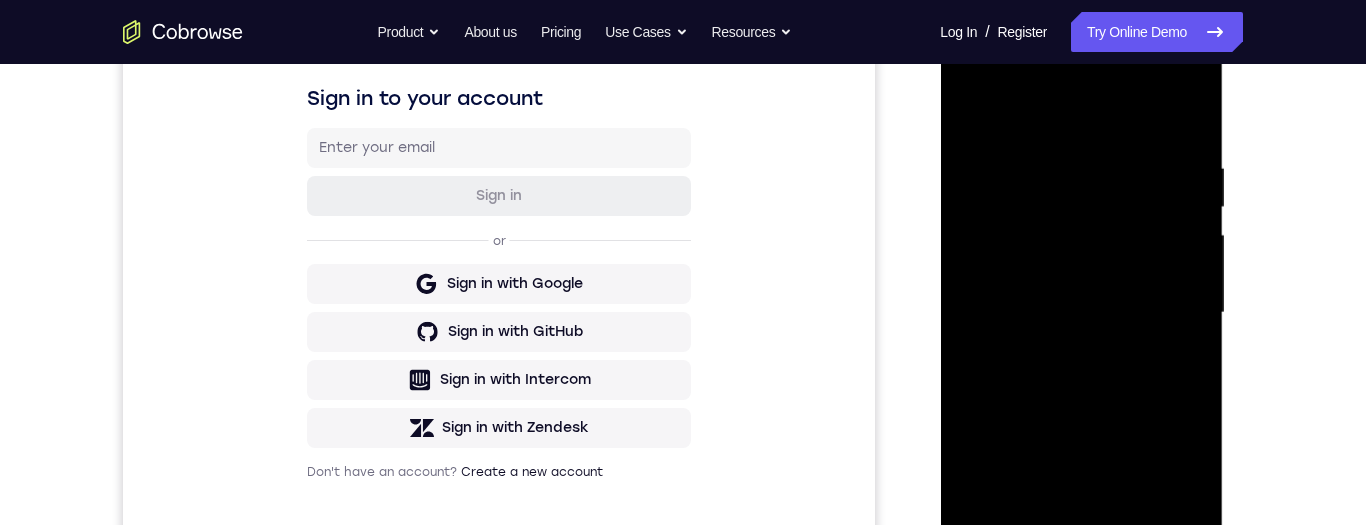 click at bounding box center (1081, 313) 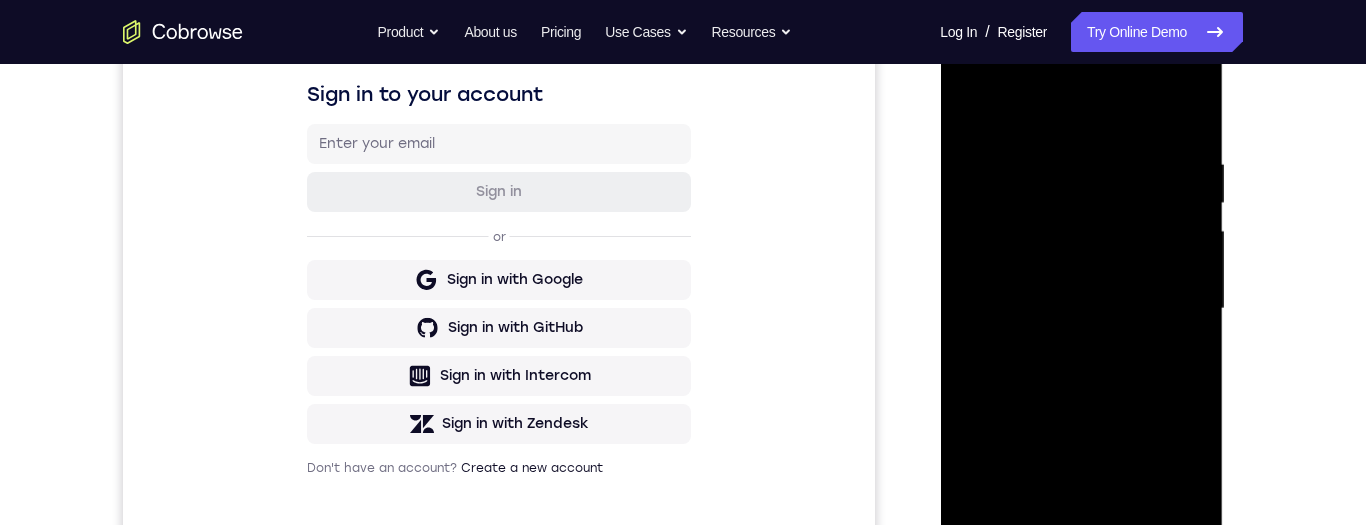 scroll, scrollTop: 323, scrollLeft: 0, axis: vertical 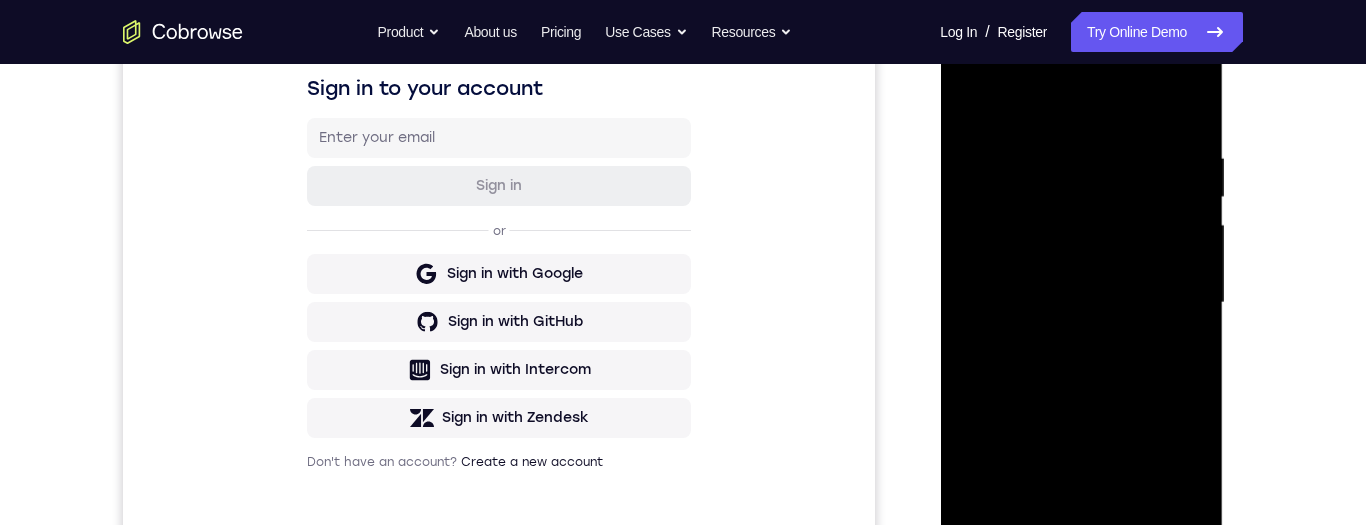 click at bounding box center [1081, 303] 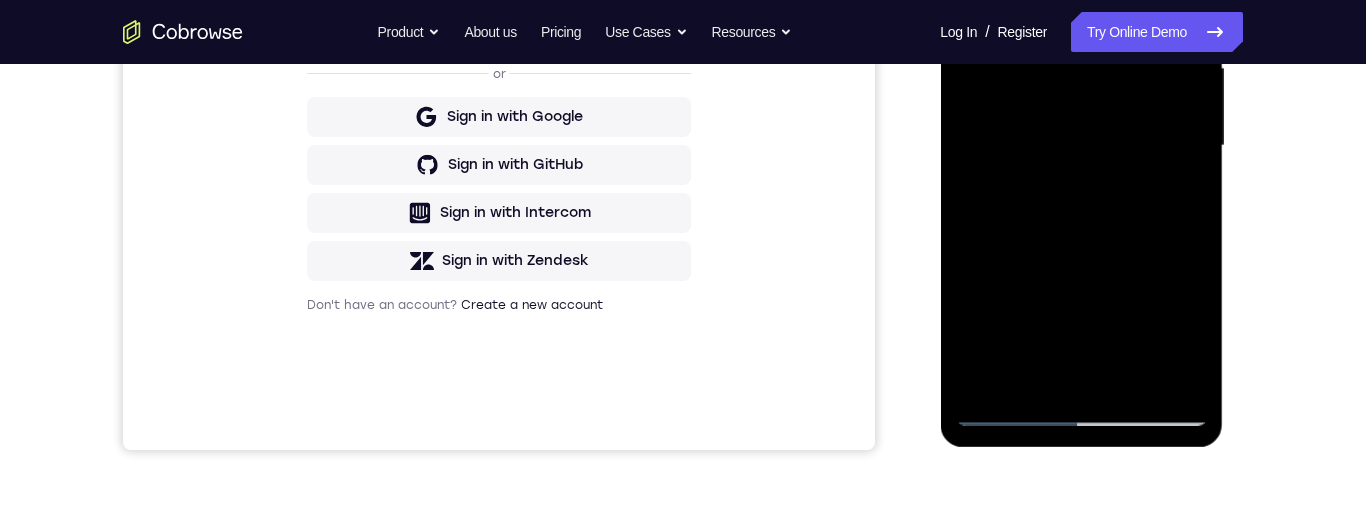 click at bounding box center (1081, 146) 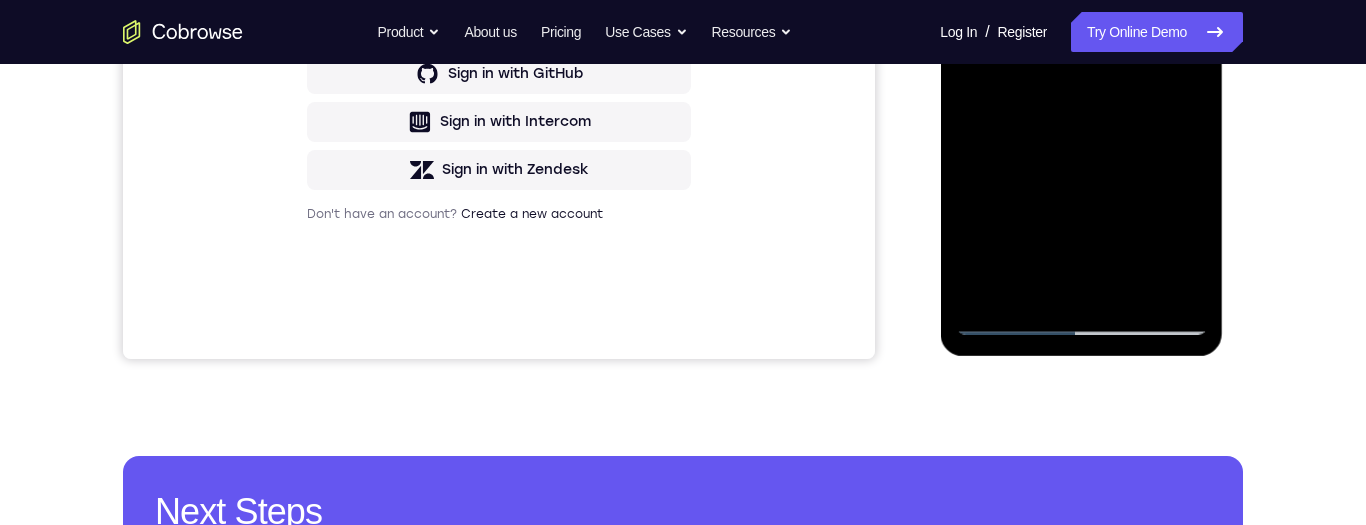 scroll, scrollTop: 398, scrollLeft: 0, axis: vertical 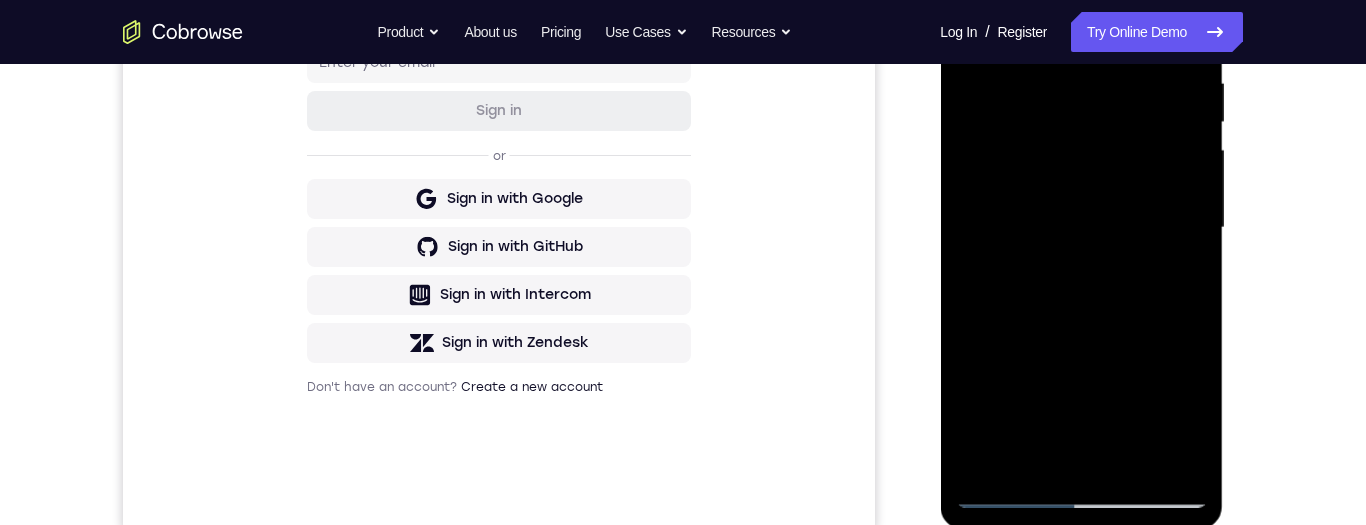 click at bounding box center (1081, 228) 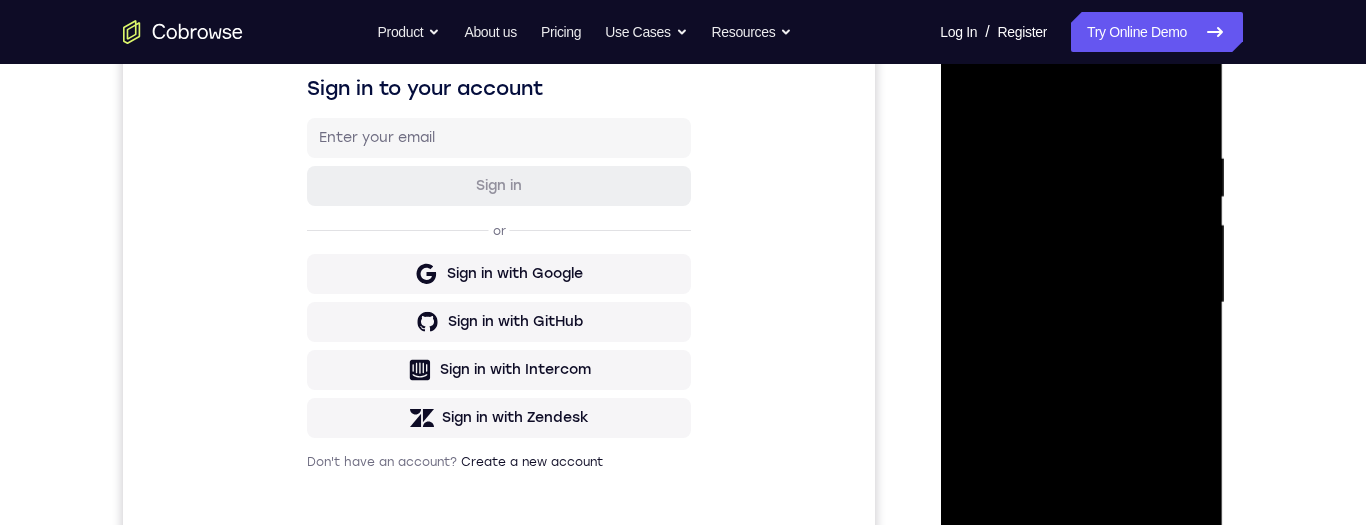click at bounding box center [1081, 303] 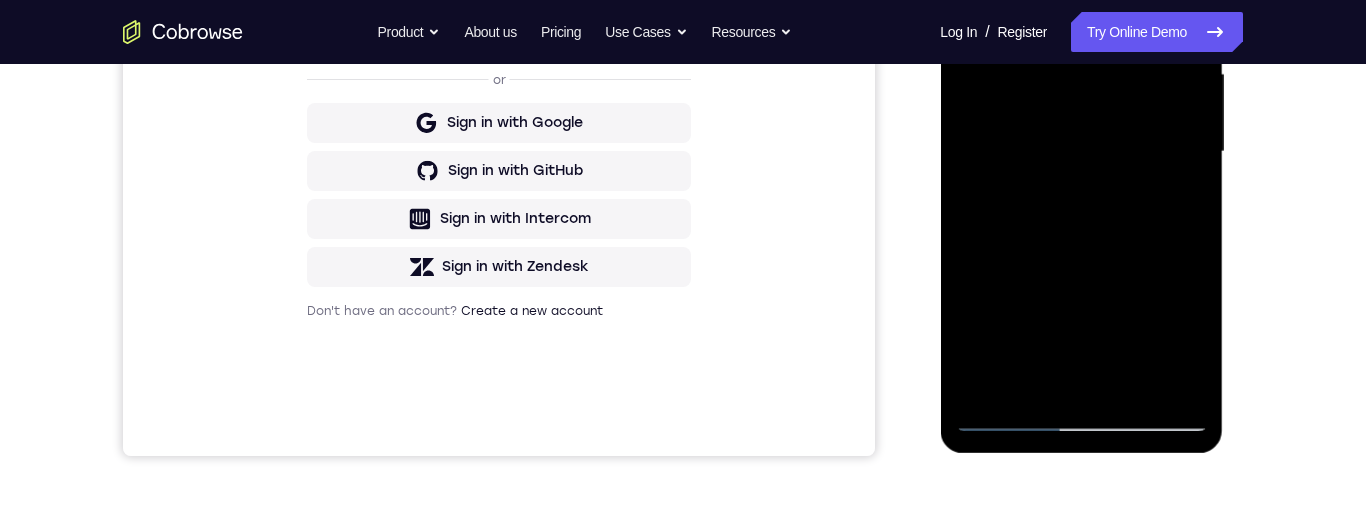 click at bounding box center (1081, 152) 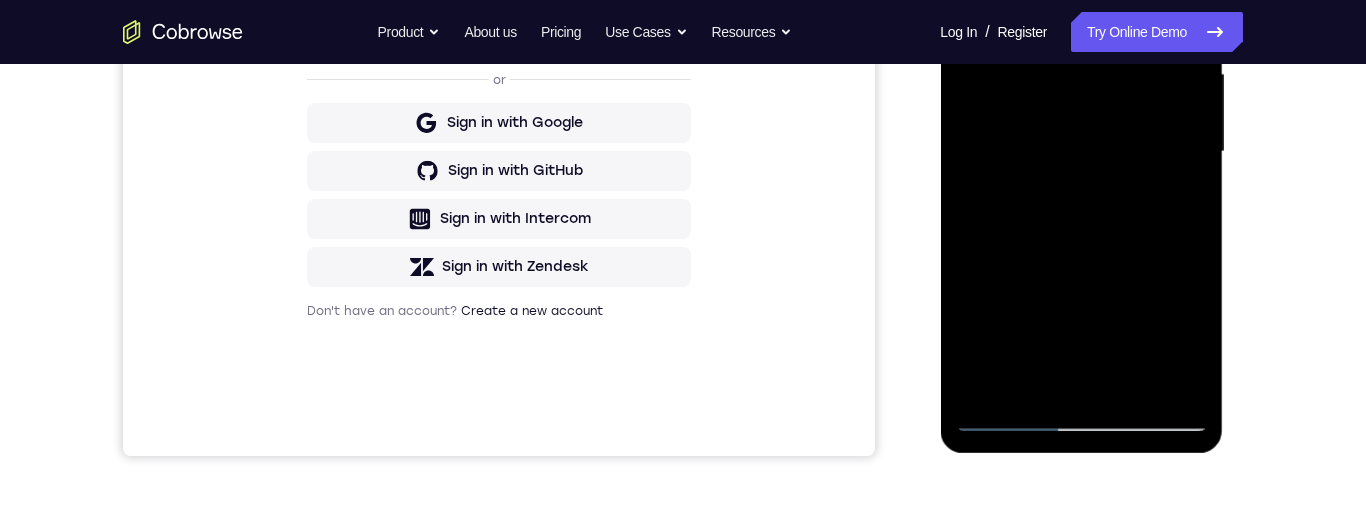 scroll, scrollTop: 380, scrollLeft: 0, axis: vertical 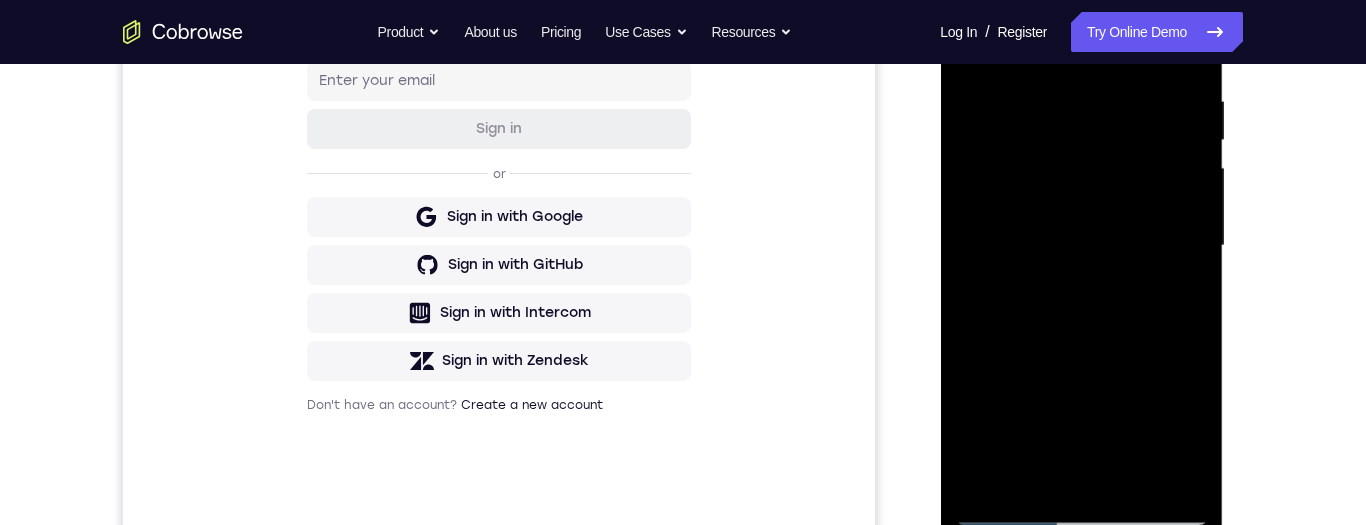 click at bounding box center (1081, 246) 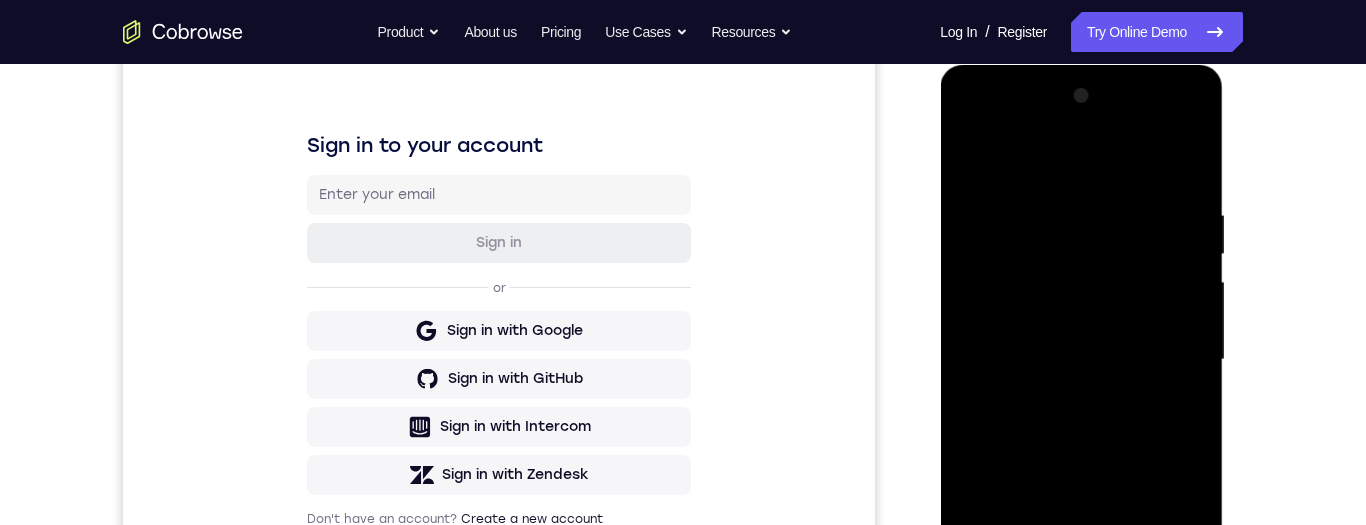 scroll, scrollTop: 263, scrollLeft: 0, axis: vertical 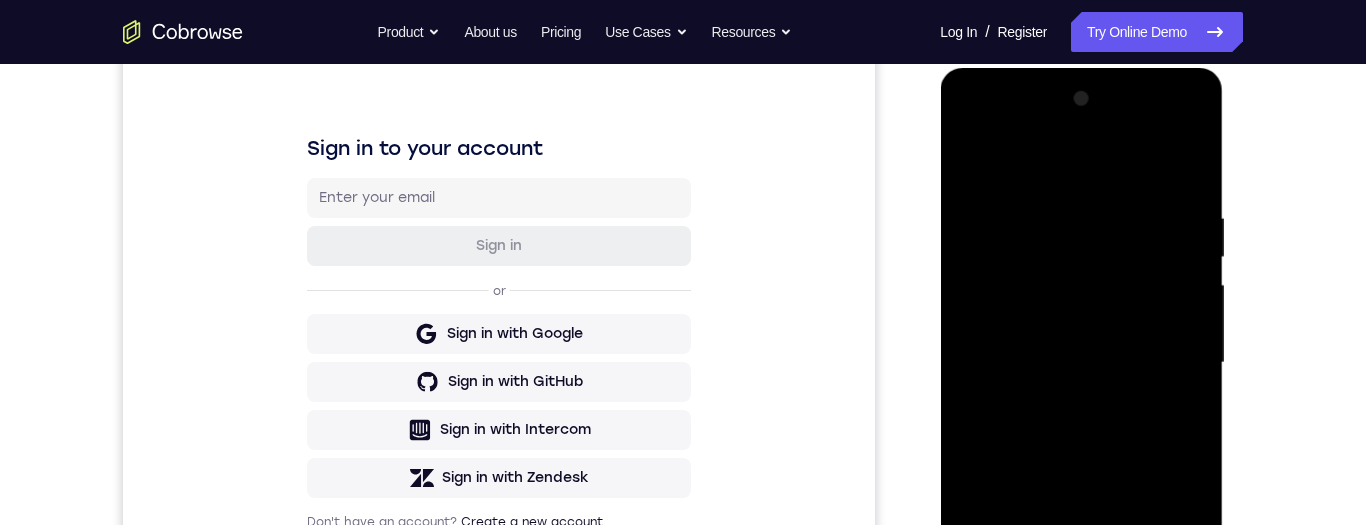click at bounding box center [1081, 363] 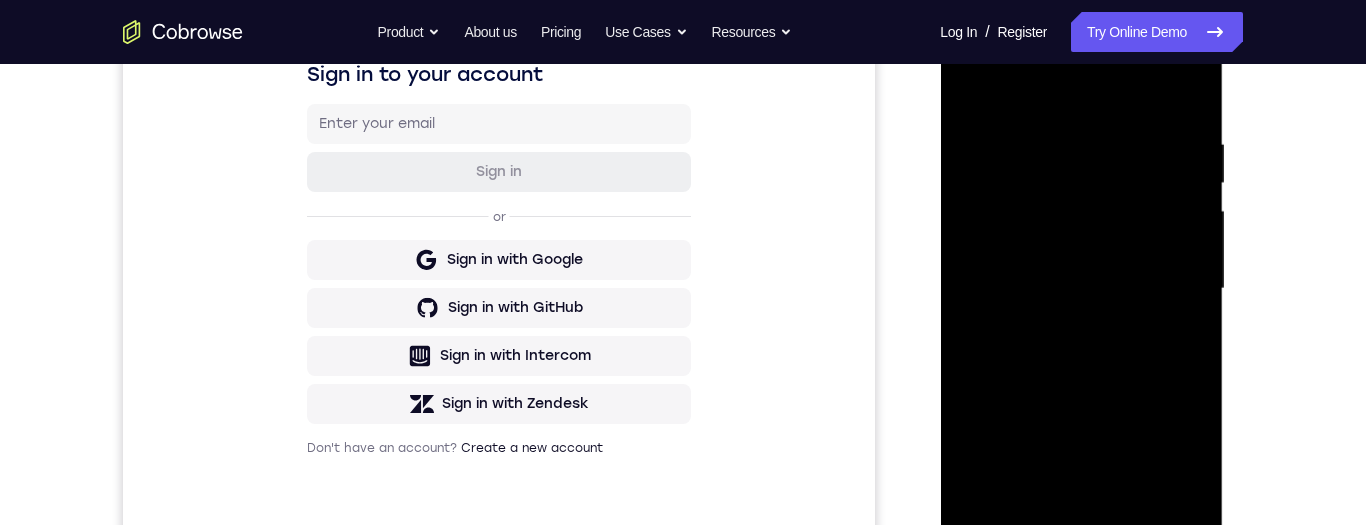 scroll, scrollTop: 339, scrollLeft: 0, axis: vertical 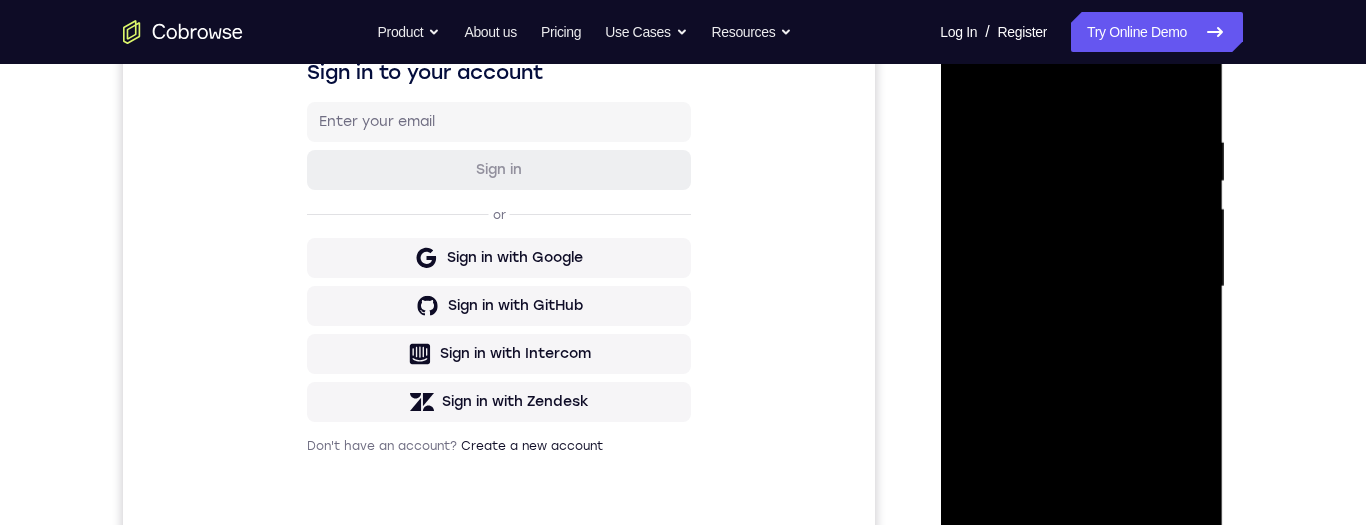 click at bounding box center (1081, 287) 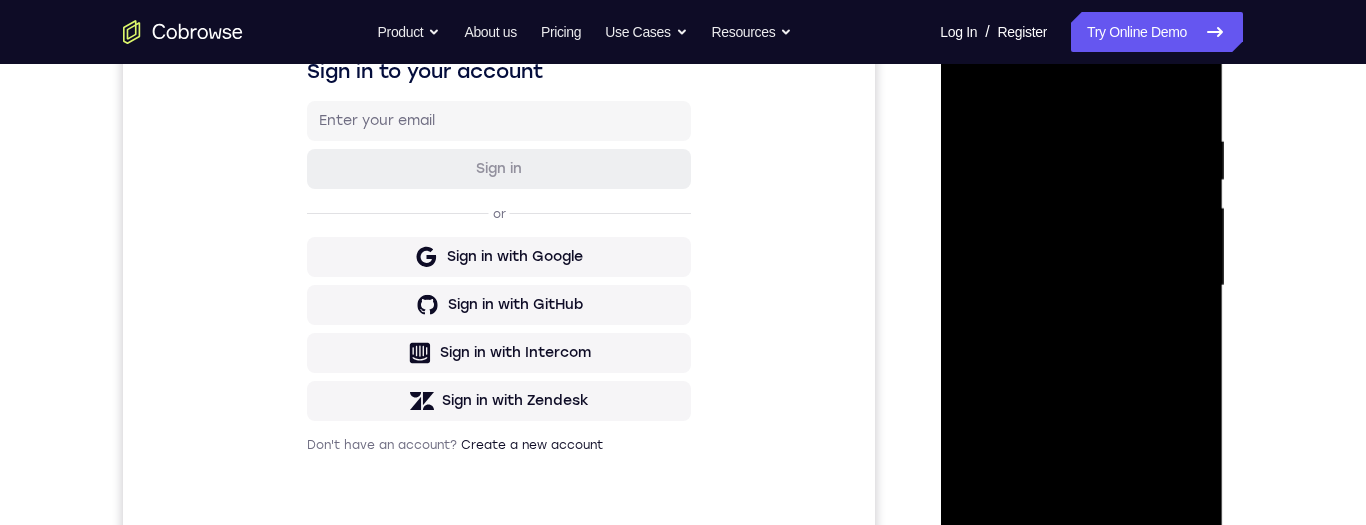 scroll, scrollTop: 318, scrollLeft: 0, axis: vertical 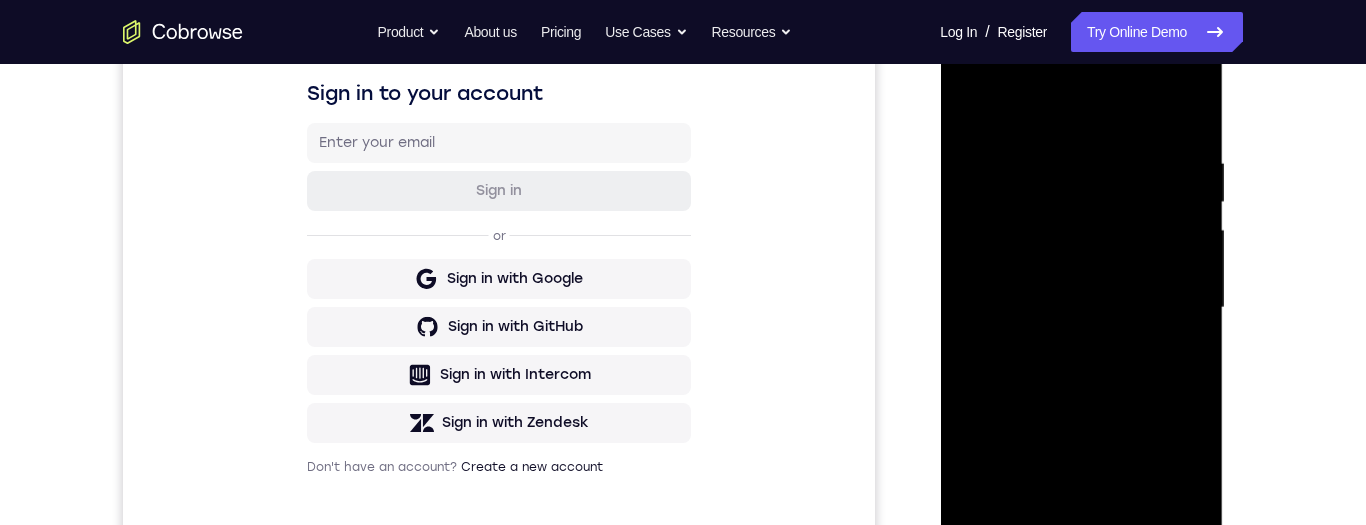 click at bounding box center (1081, 308) 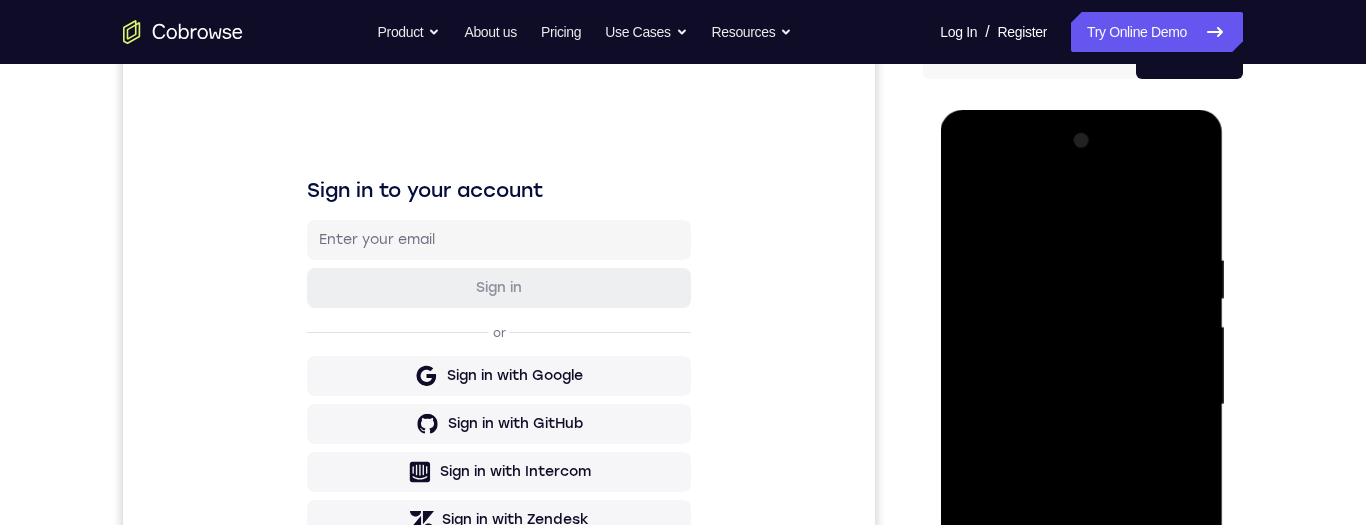 click at bounding box center (1081, 405) 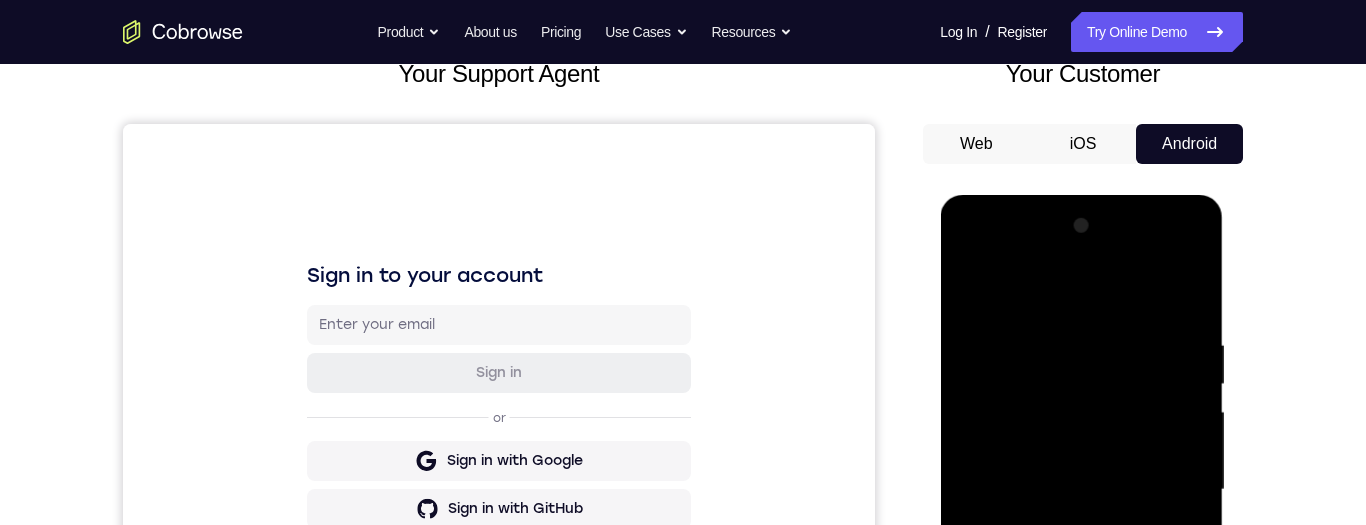 click at bounding box center [1081, 490] 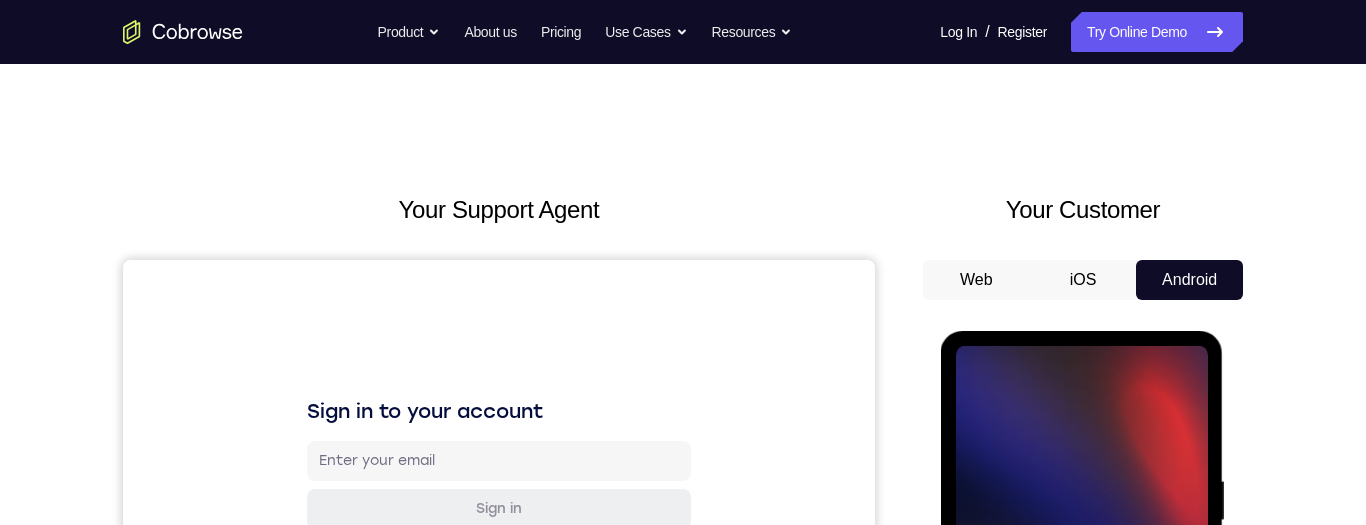scroll, scrollTop: 231, scrollLeft: 0, axis: vertical 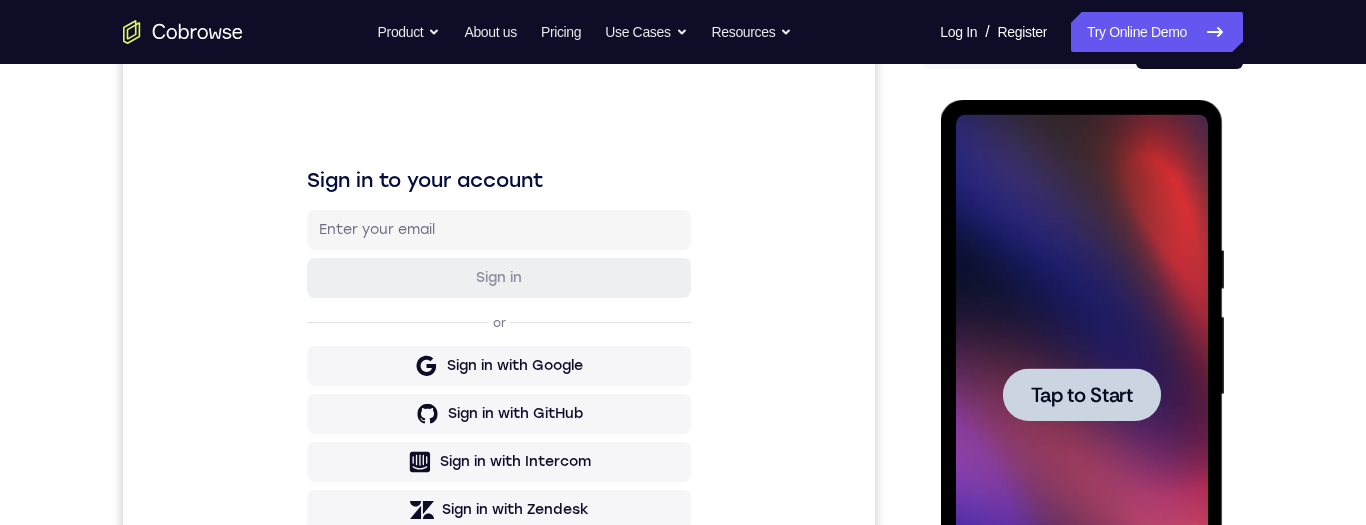 click on "Tap to Start" at bounding box center [1081, 395] 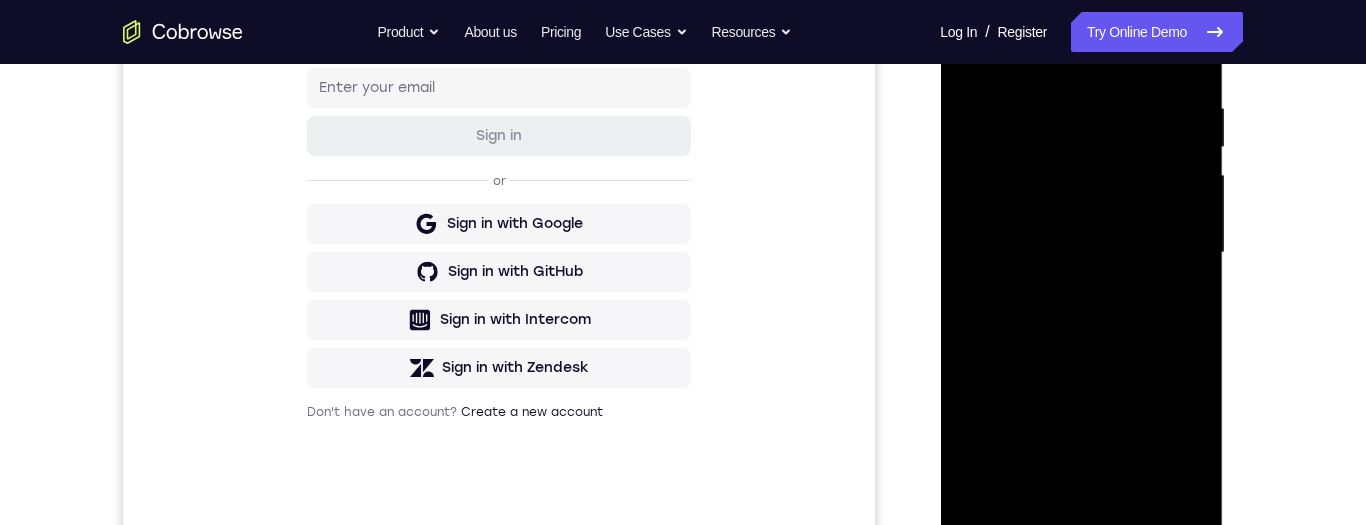 scroll, scrollTop: 436, scrollLeft: 0, axis: vertical 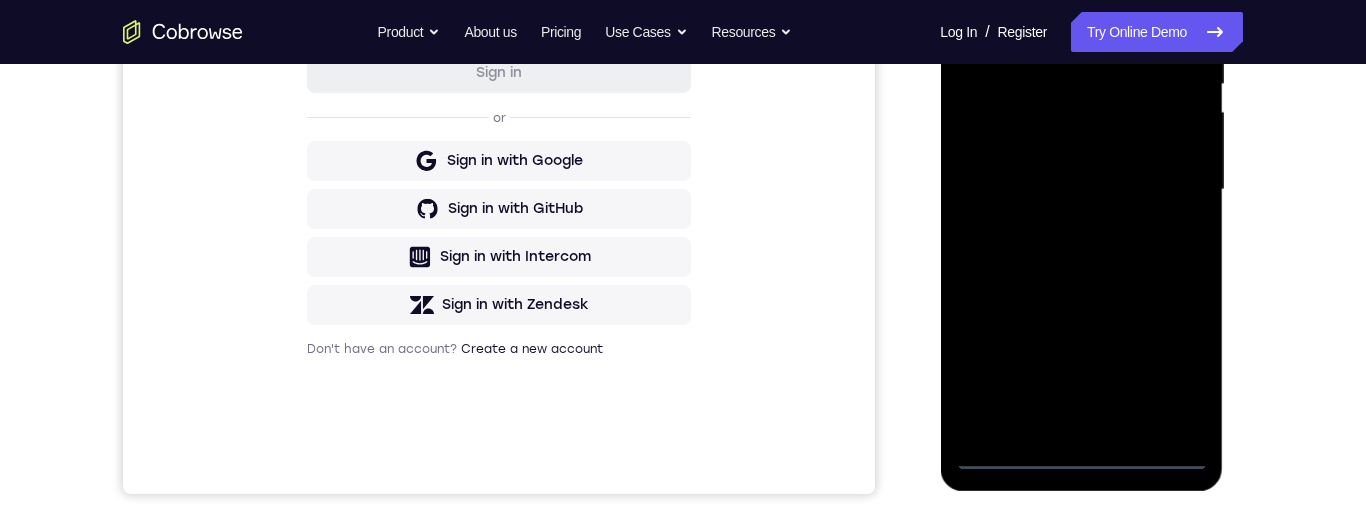 click at bounding box center [1081, 190] 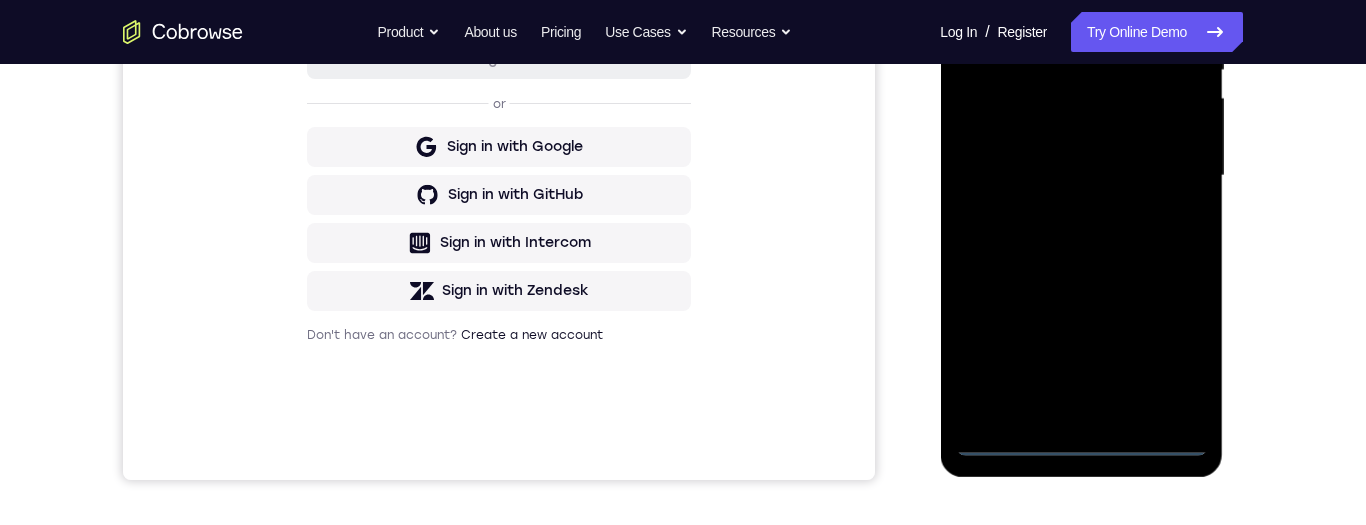 click at bounding box center (1081, 176) 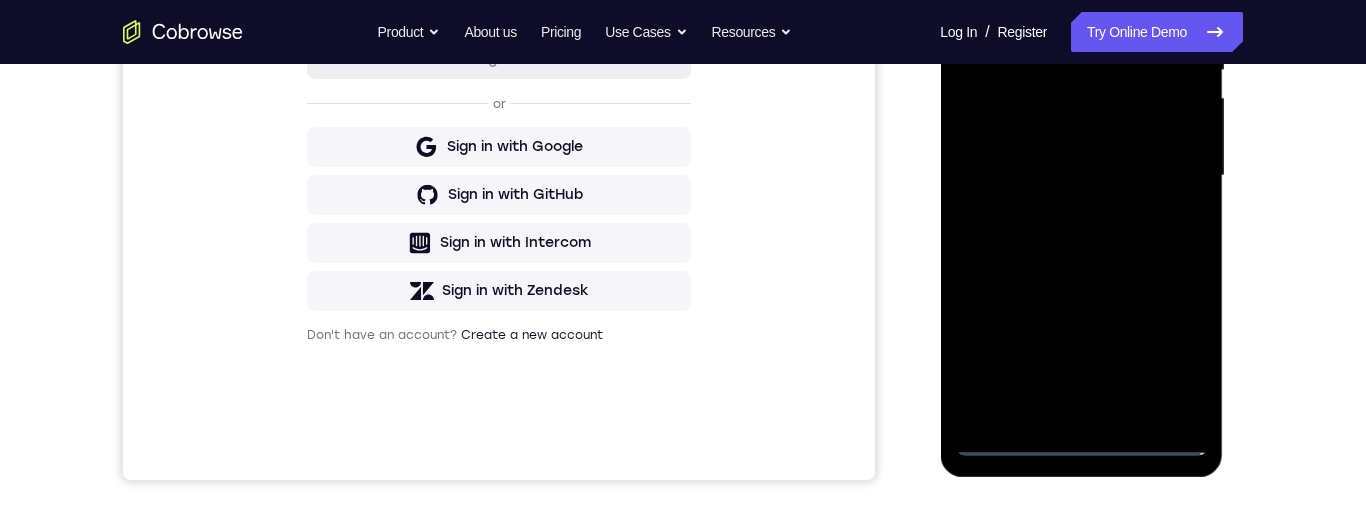click at bounding box center (1081, 176) 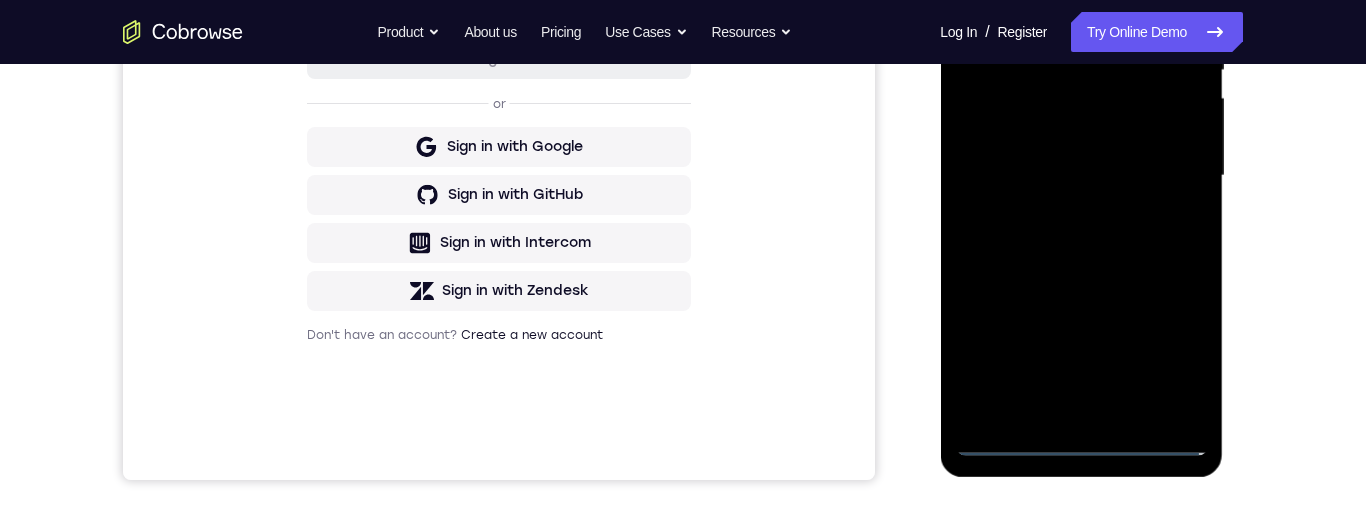 click at bounding box center [1081, 176] 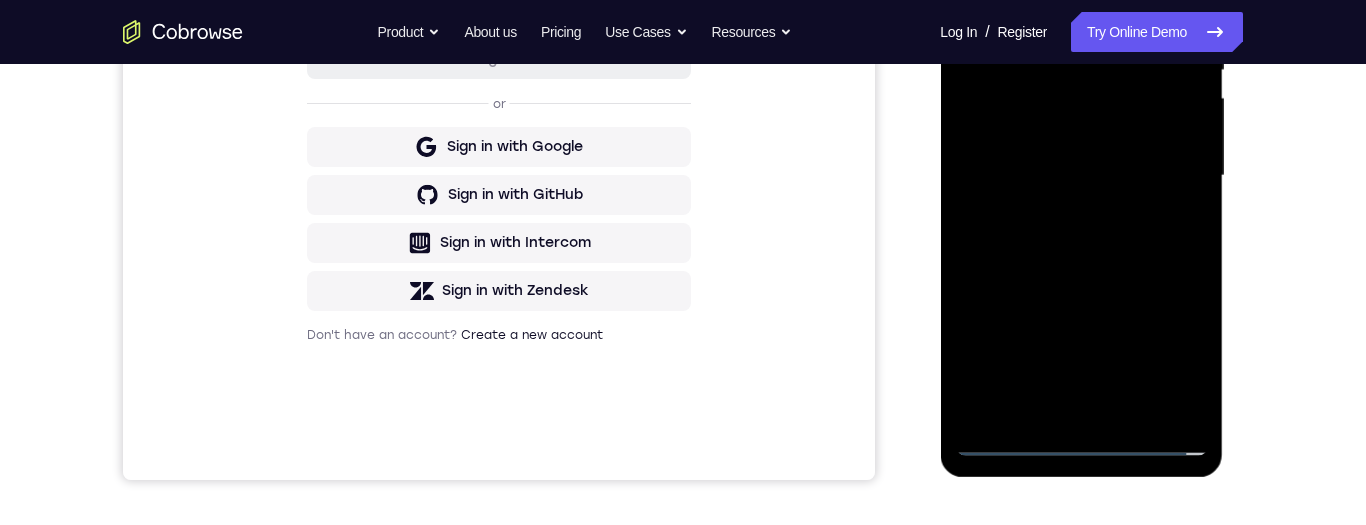 click at bounding box center [1081, 176] 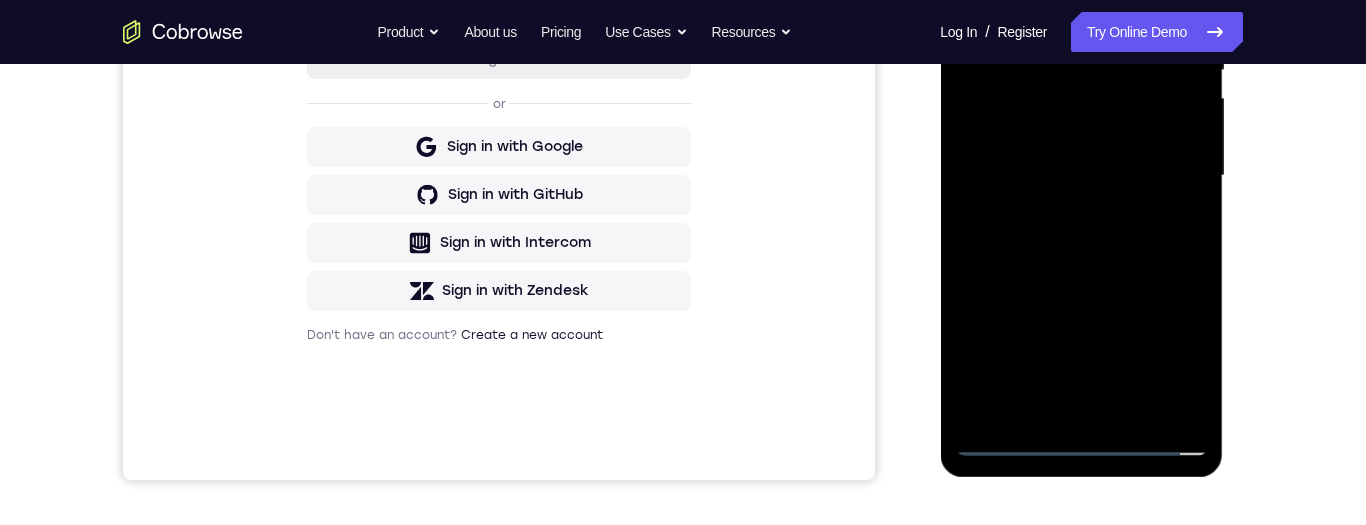 click at bounding box center (1081, 176) 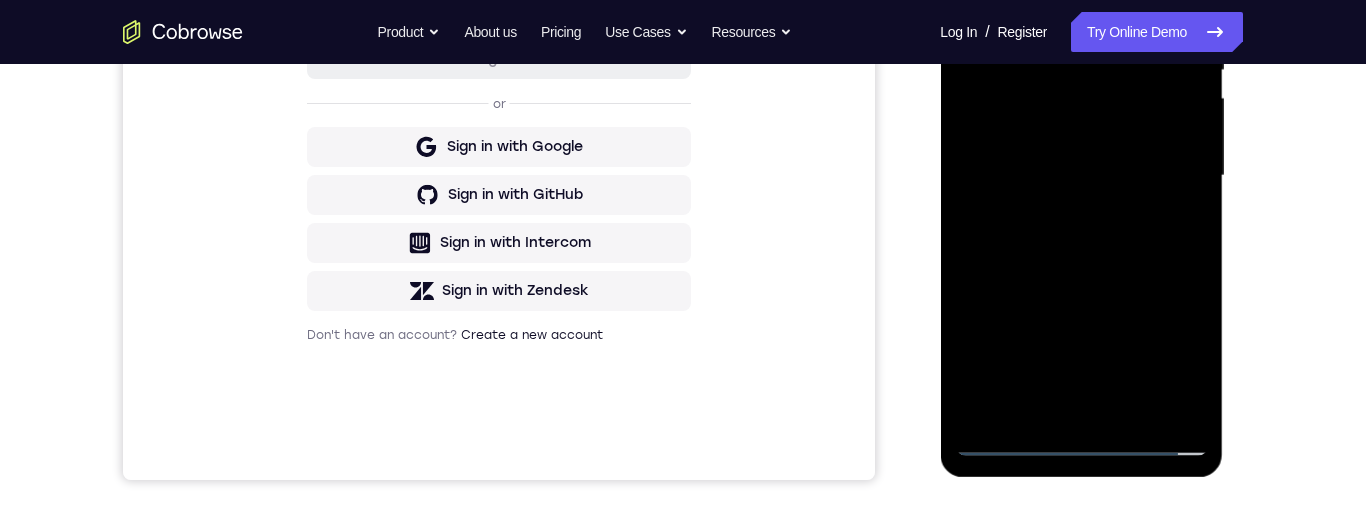 click at bounding box center [1081, 176] 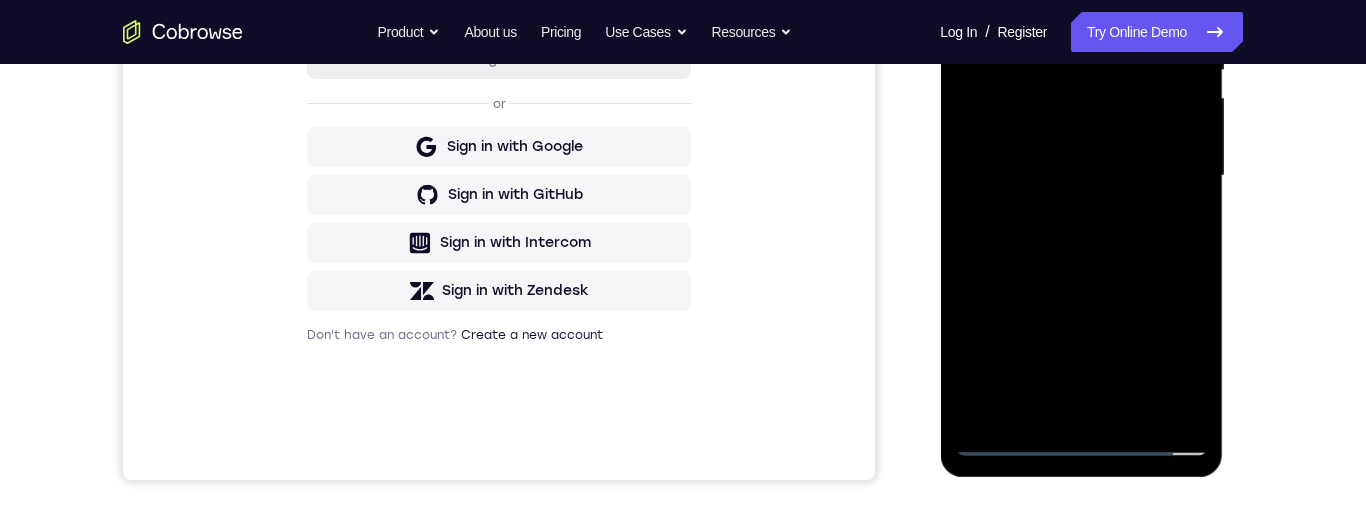 click at bounding box center [1081, 176] 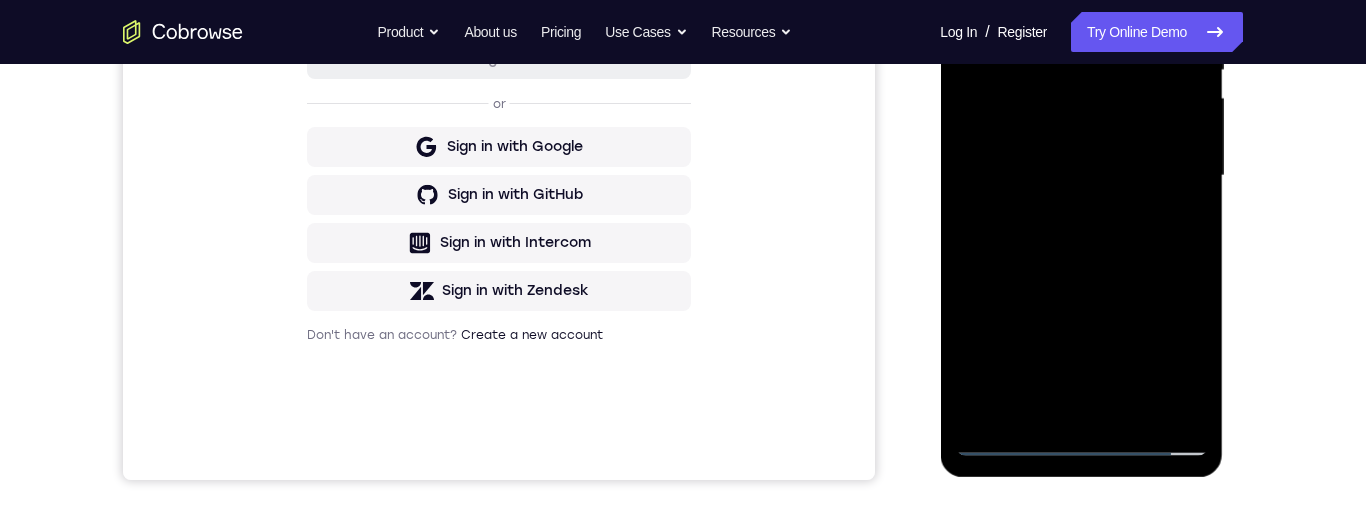 click at bounding box center [1081, 176] 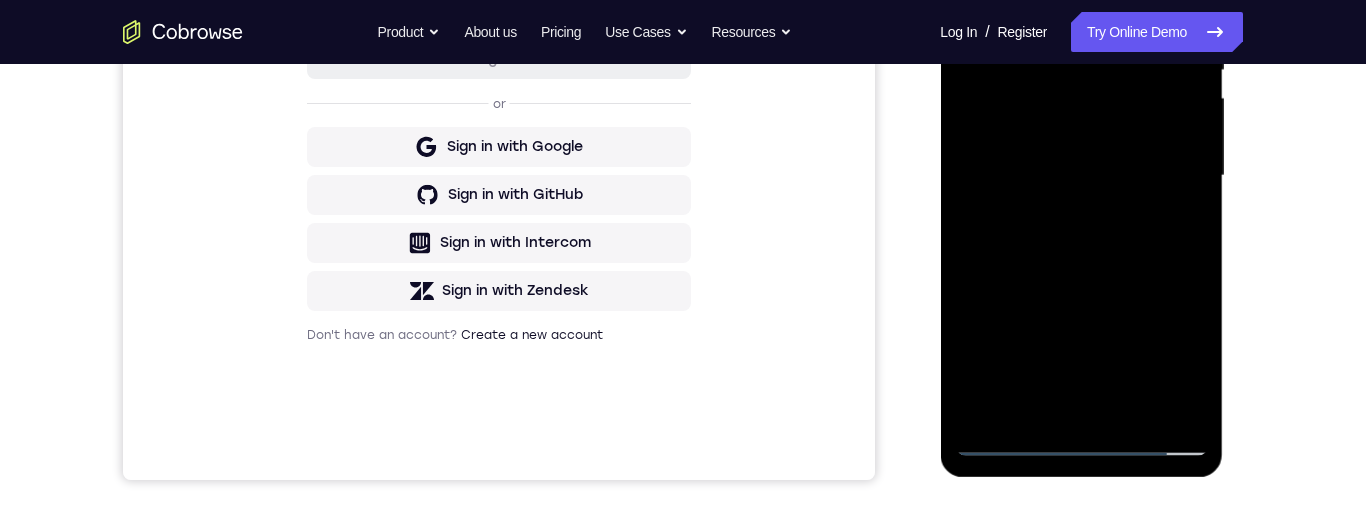 scroll, scrollTop: 250, scrollLeft: 0, axis: vertical 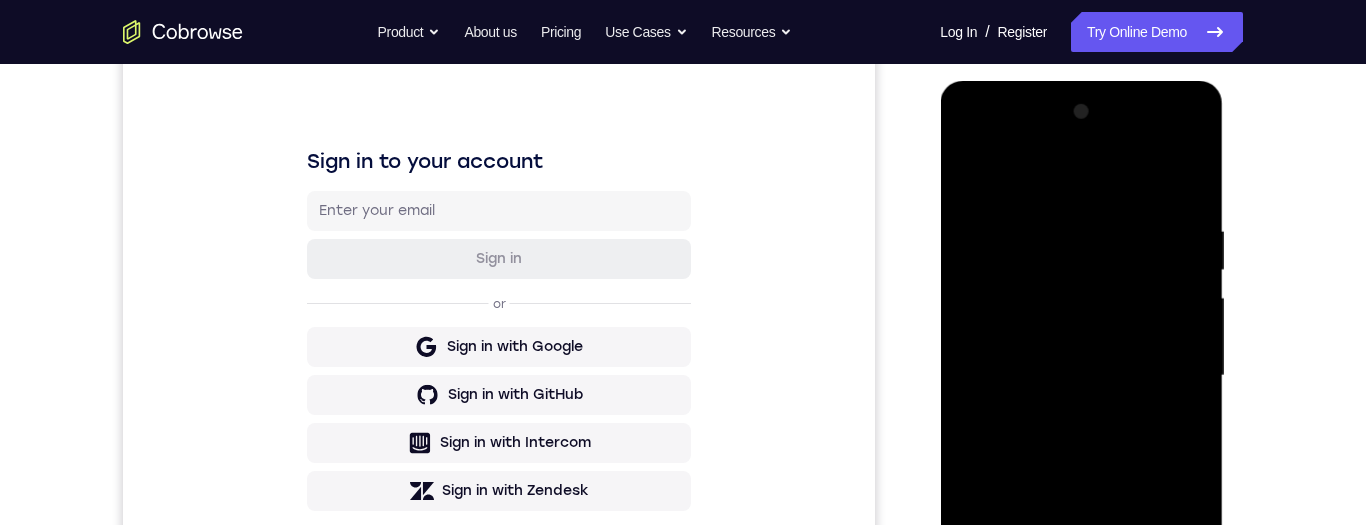 click at bounding box center (1081, 376) 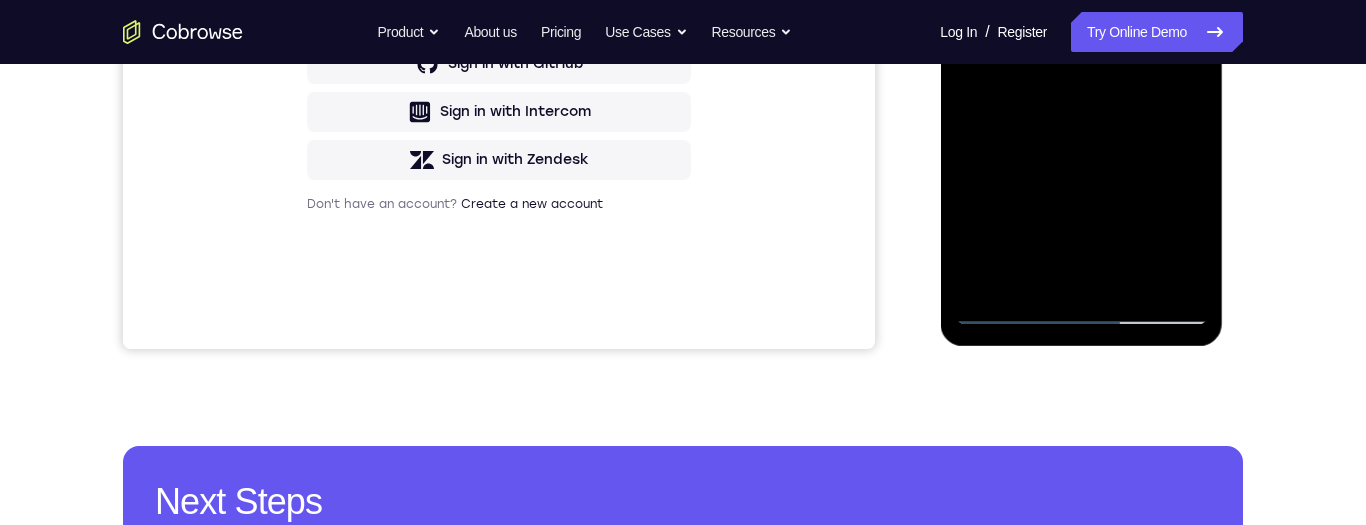 scroll, scrollTop: 543, scrollLeft: 0, axis: vertical 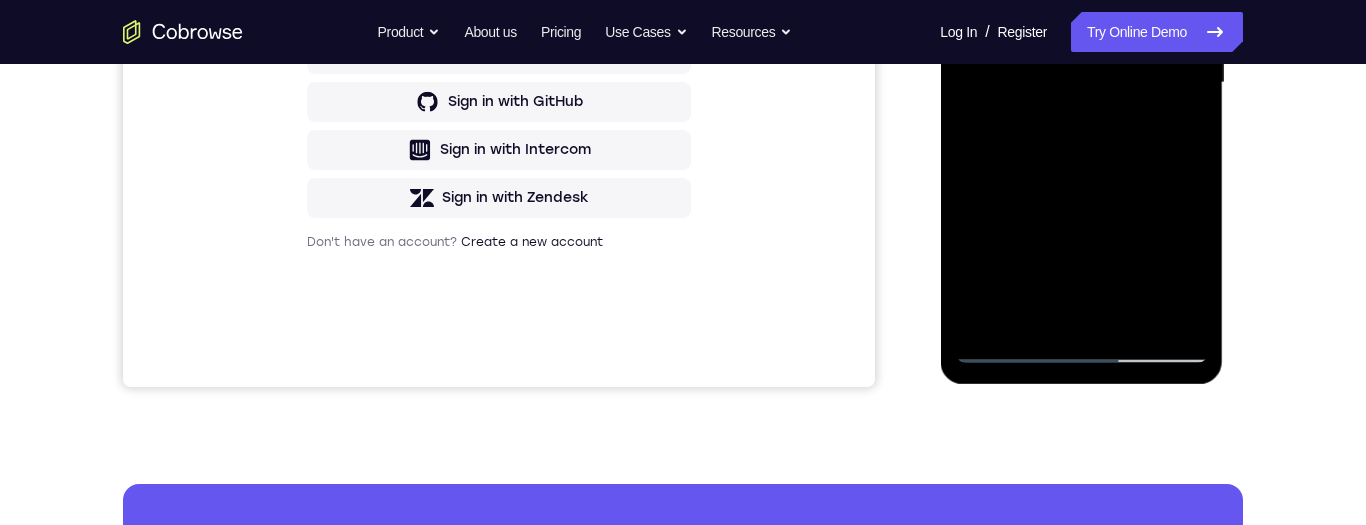 drag, startPoint x: 1040, startPoint y: 280, endPoint x: 1030, endPoint y: 122, distance: 158.31615 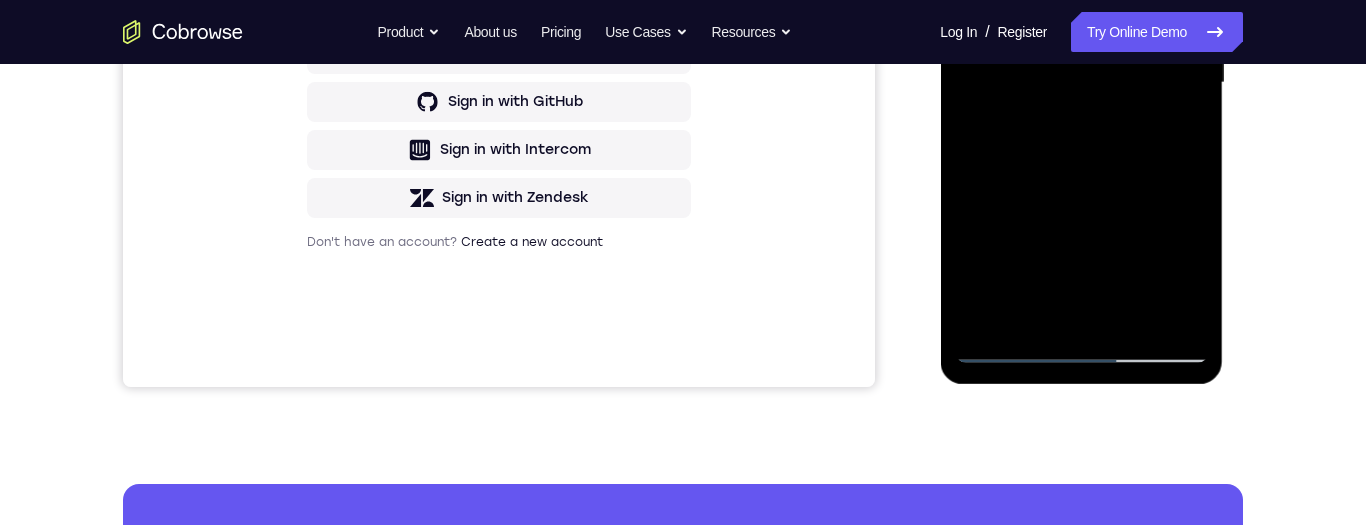 drag, startPoint x: 1055, startPoint y: 270, endPoint x: 1048, endPoint y: 122, distance: 148.16545 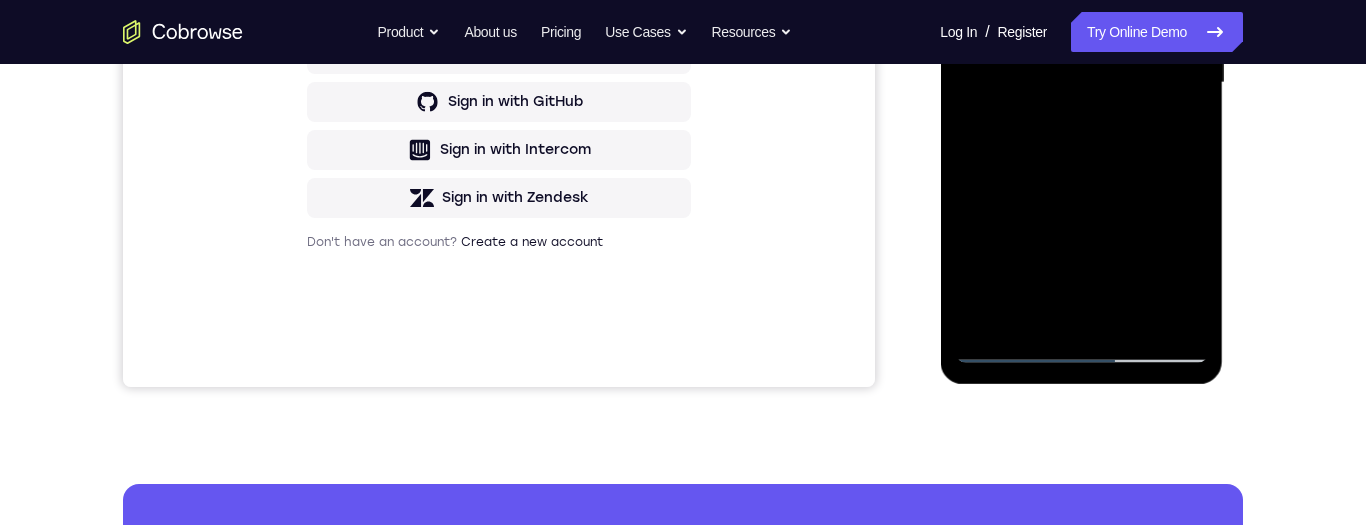 drag, startPoint x: 1044, startPoint y: 301, endPoint x: 1033, endPoint y: 79, distance: 222.27235 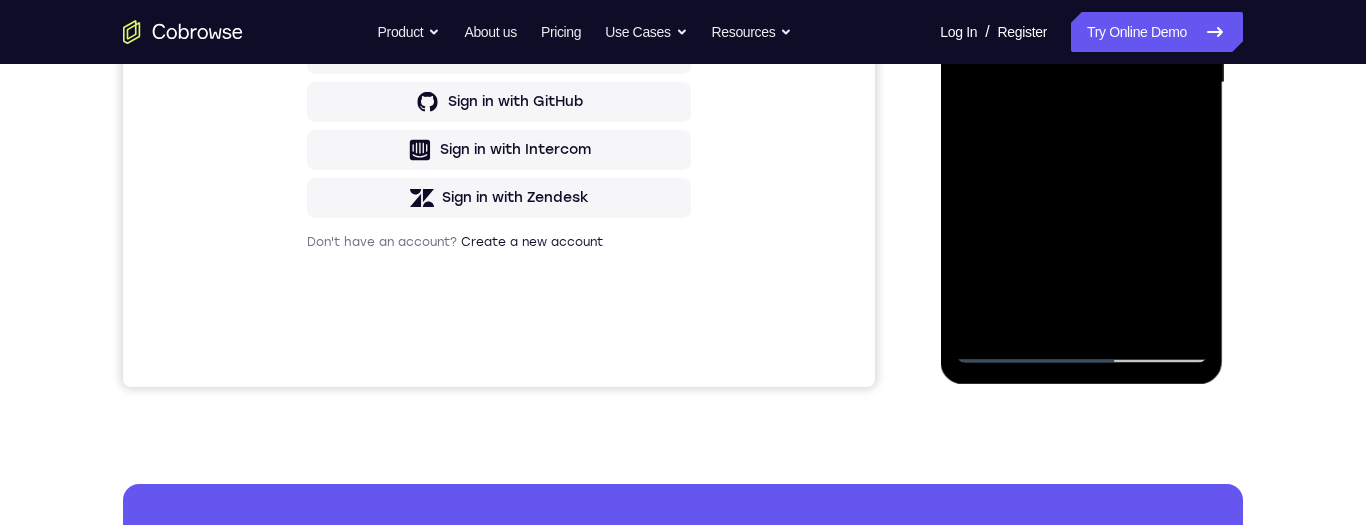 drag, startPoint x: 1033, startPoint y: 260, endPoint x: 1011, endPoint y: 67, distance: 194.24983 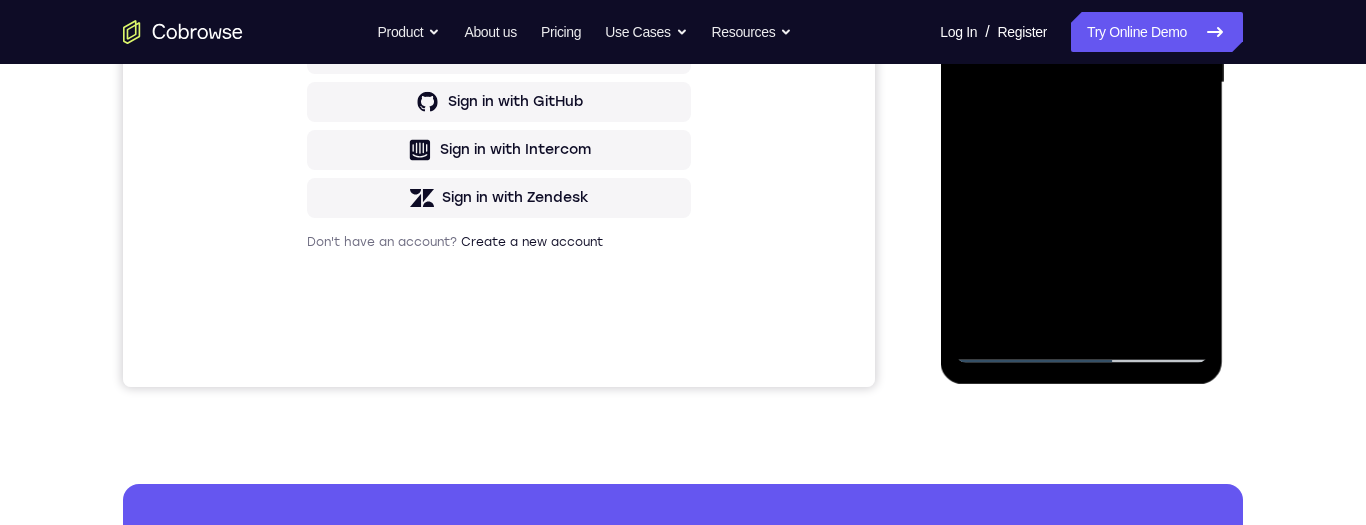 drag, startPoint x: 1011, startPoint y: 67, endPoint x: 1032, endPoint y: 253, distance: 187.18173 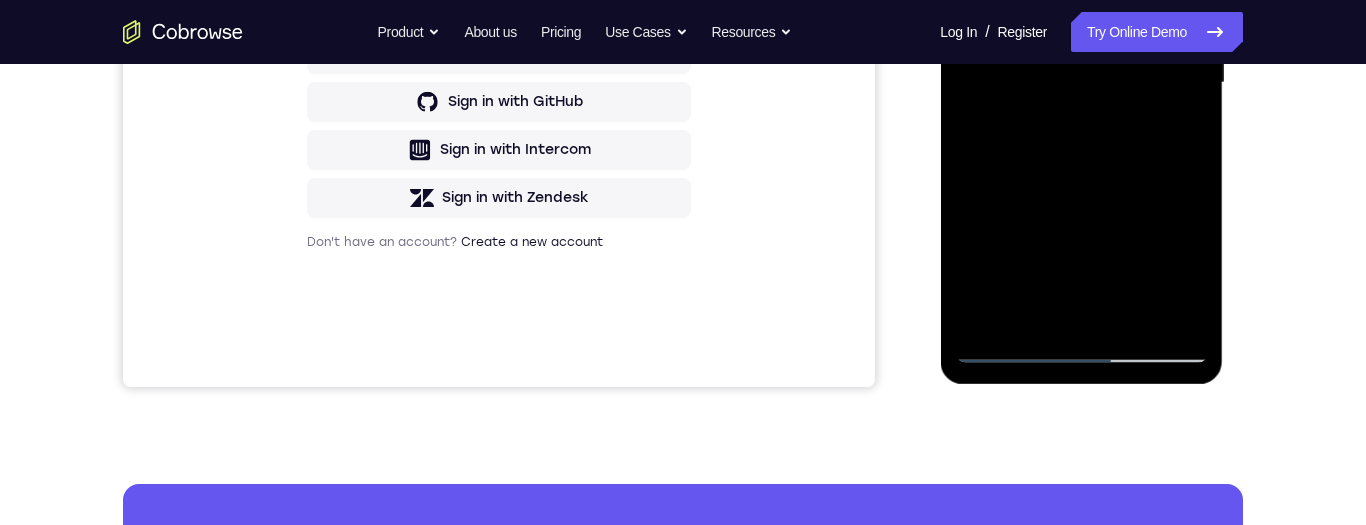 drag, startPoint x: 1052, startPoint y: 127, endPoint x: 1085, endPoint y: 333, distance: 208.62646 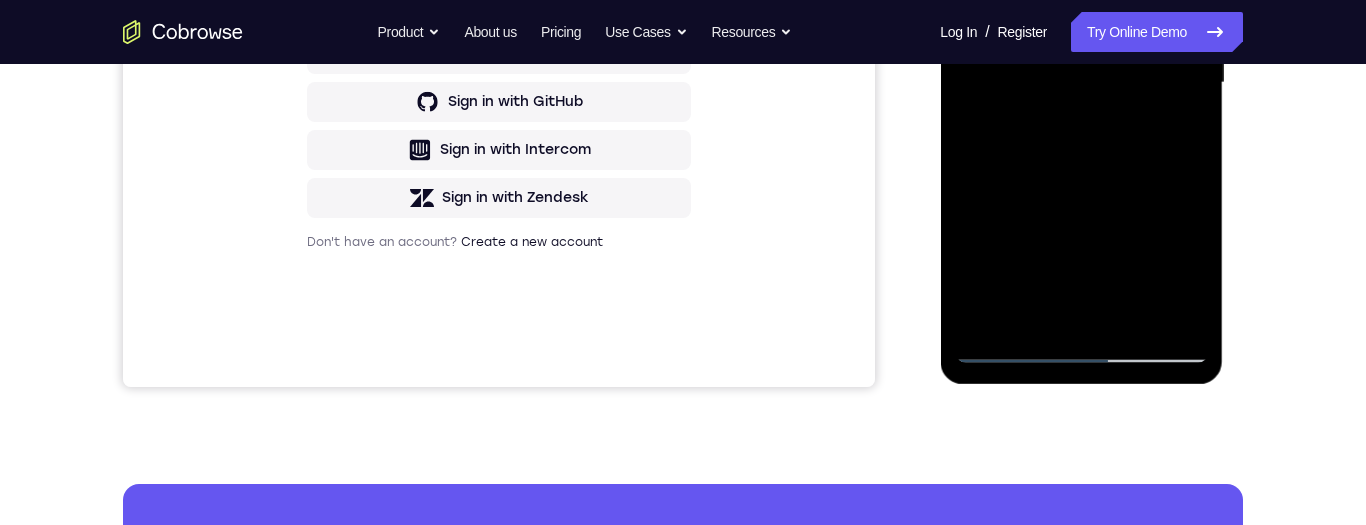 drag, startPoint x: 1056, startPoint y: 92, endPoint x: 1102, endPoint y: 378, distance: 289.6757 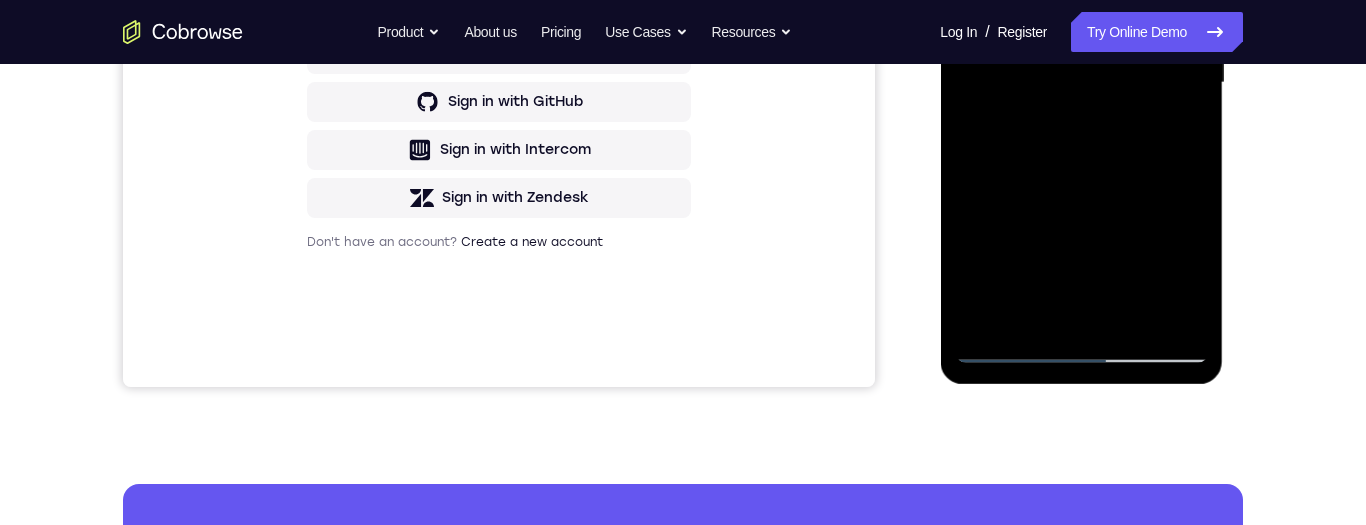 scroll, scrollTop: 154, scrollLeft: 0, axis: vertical 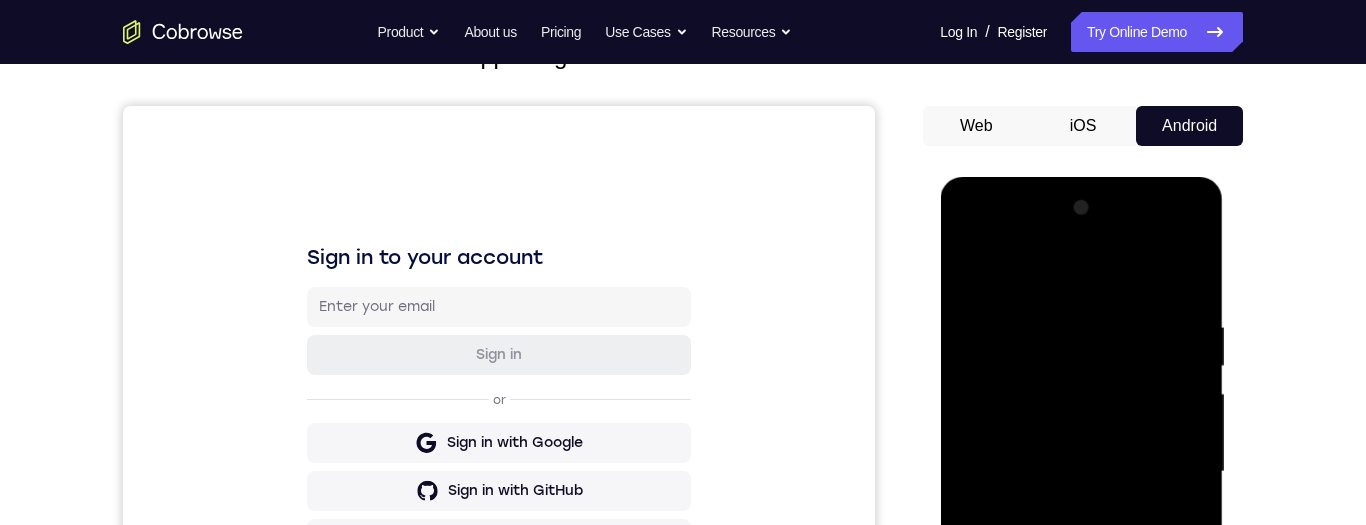 click at bounding box center (1081, 472) 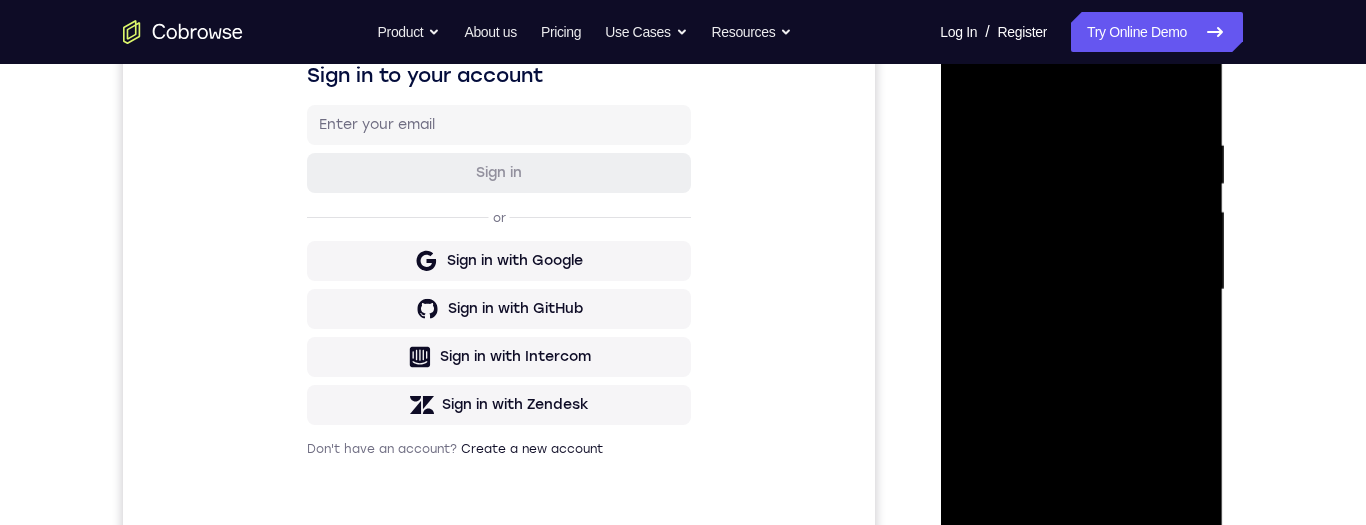 scroll, scrollTop: 326, scrollLeft: 0, axis: vertical 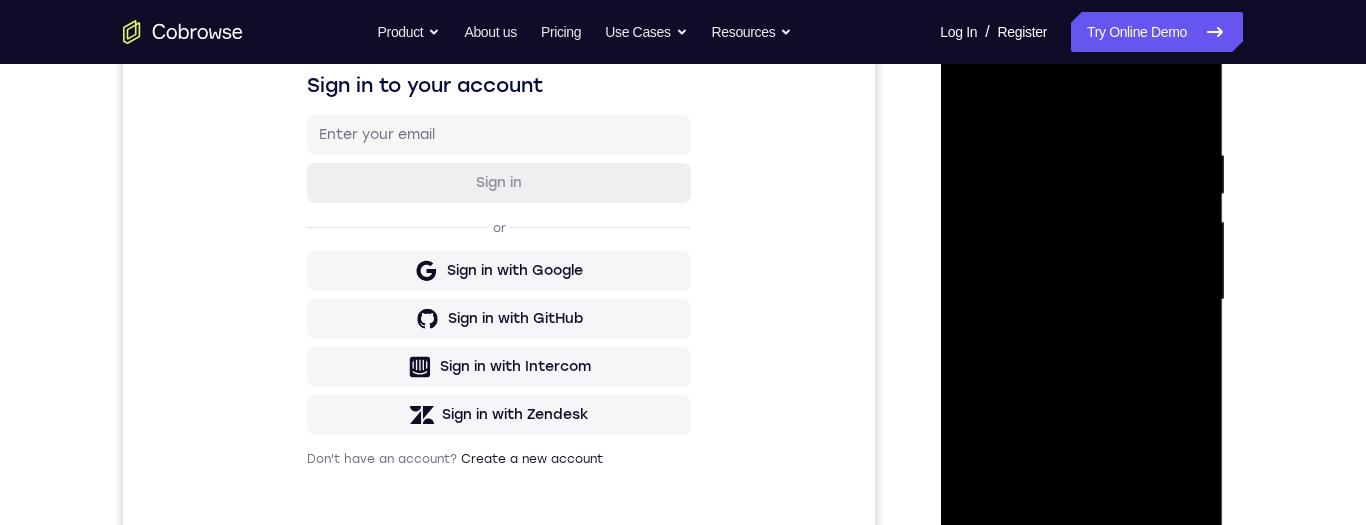 click on "Online web based iOS Simulators and Android Emulators. Run iPhone, iPad, Mobile Safari, APK, mobile apps in your browser with HTML5 and Javascript. For mobile app customer support, training, app previews, testing, and much more." at bounding box center (1082, 305) 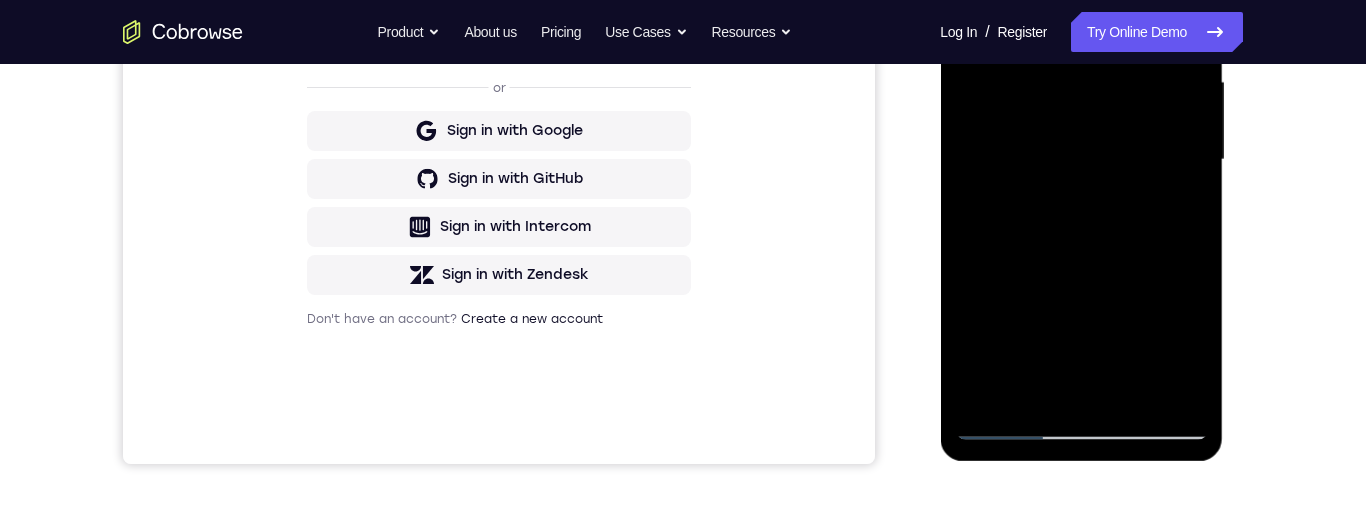 click at bounding box center [1081, 160] 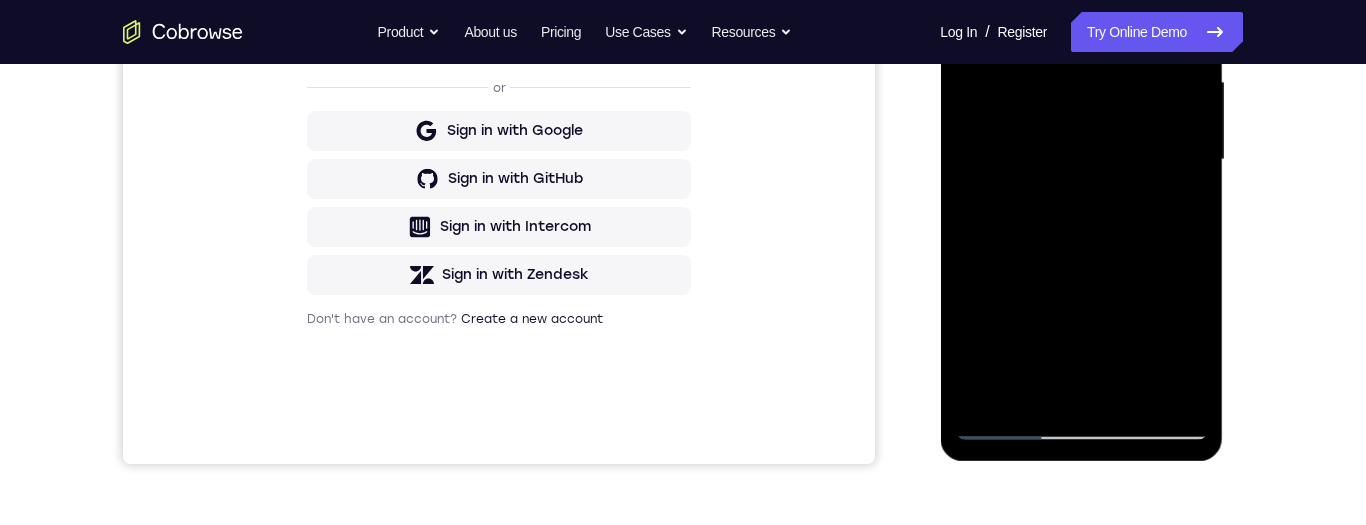 click at bounding box center (1081, 160) 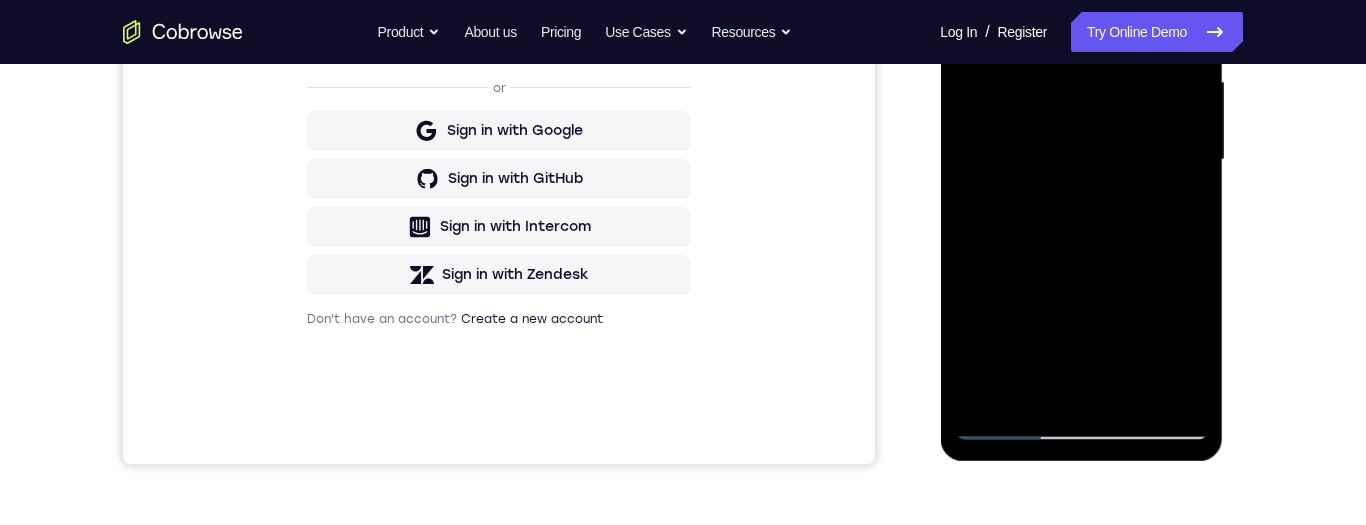 click at bounding box center (1081, 160) 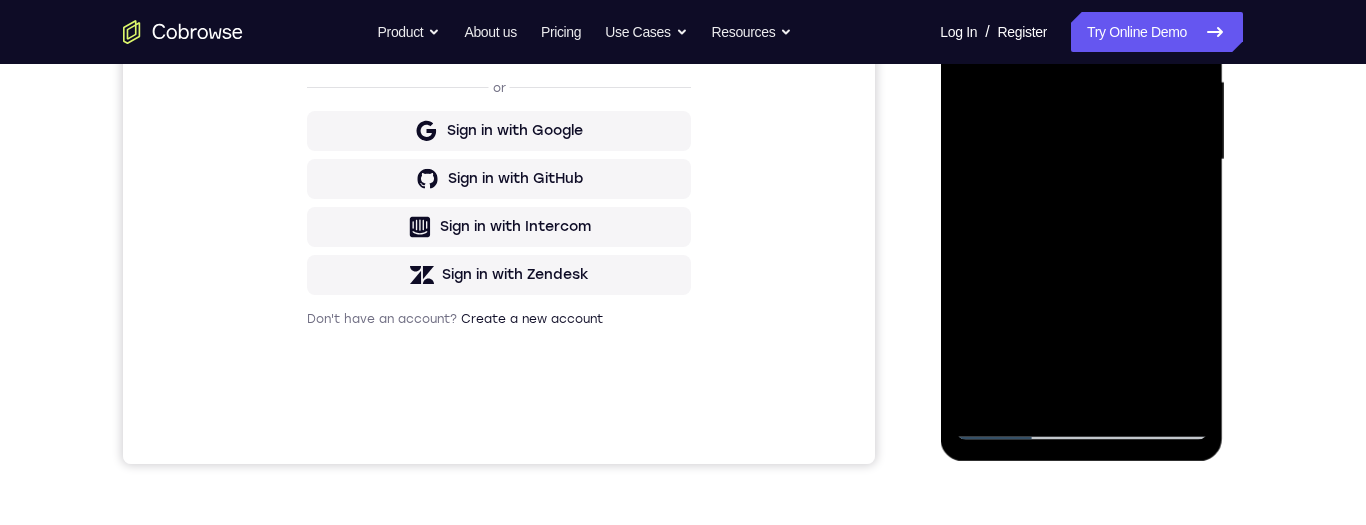 click at bounding box center [1081, 160] 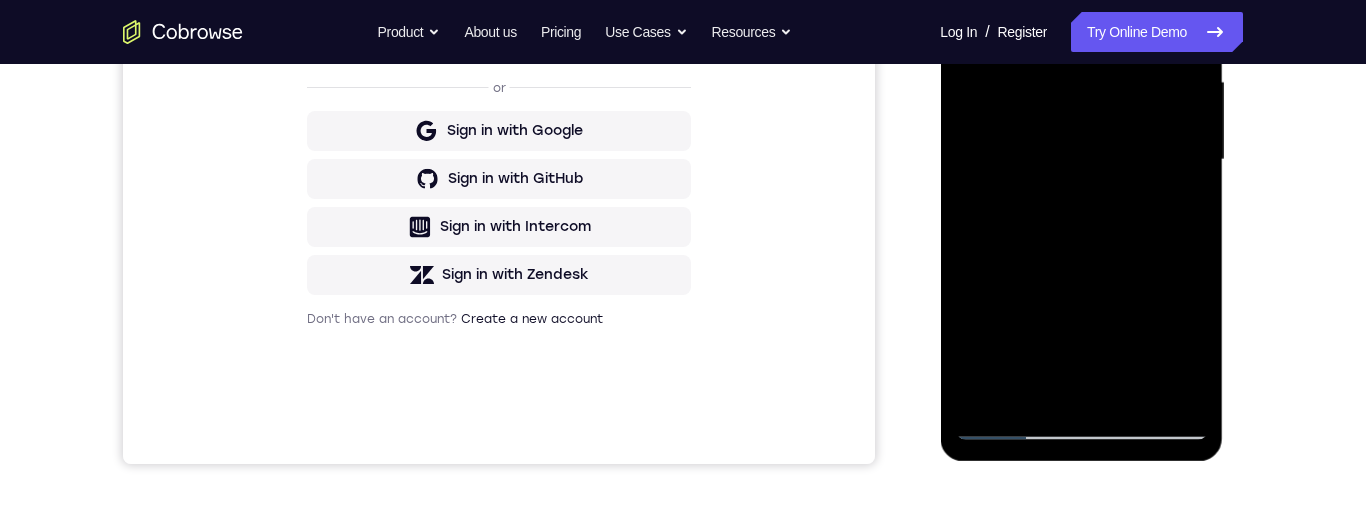 click at bounding box center [1081, 160] 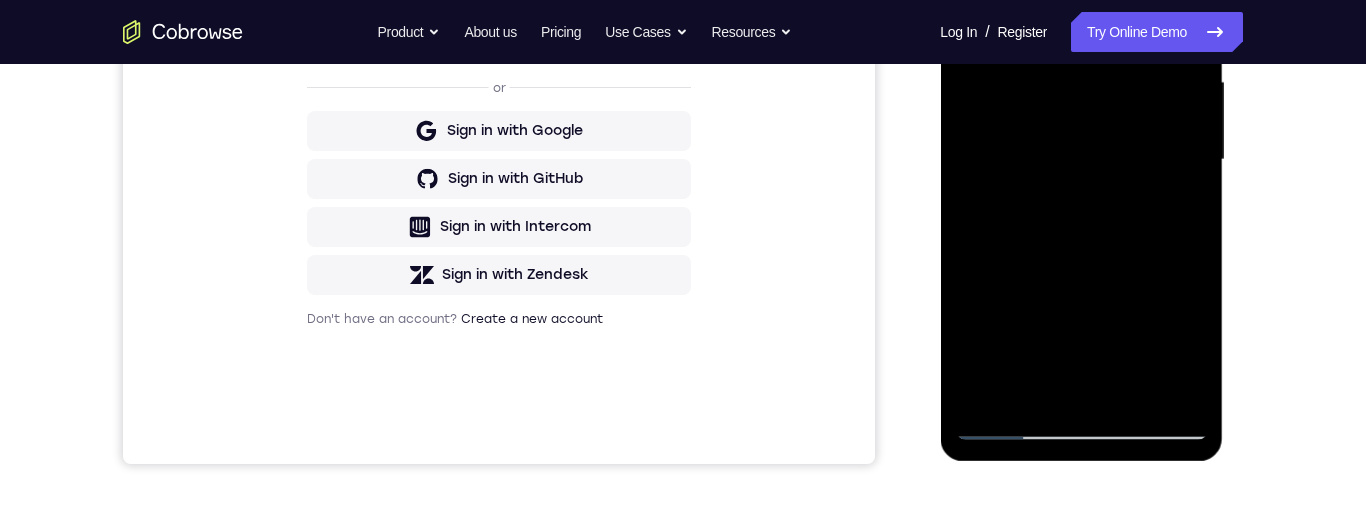click at bounding box center [1081, 160] 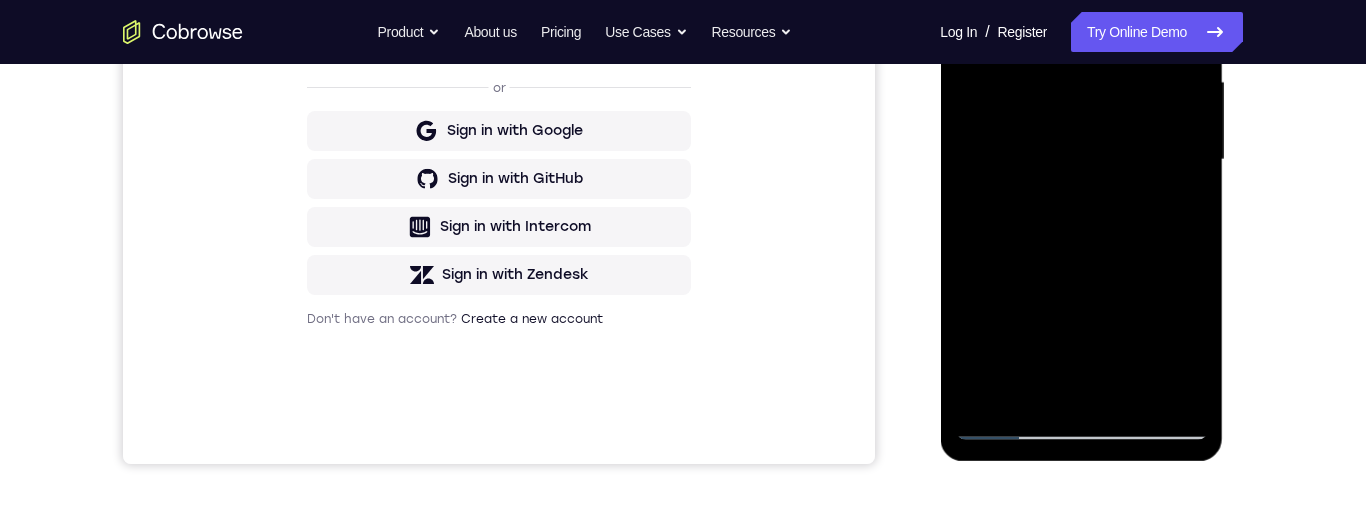 click at bounding box center (1081, 160) 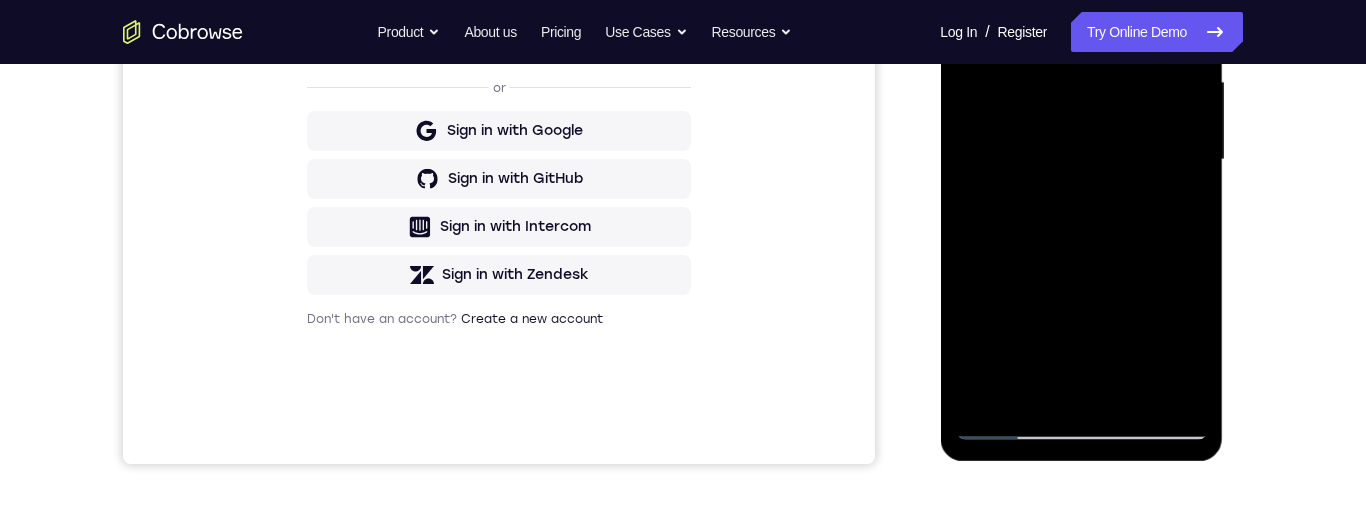 click at bounding box center (1081, 160) 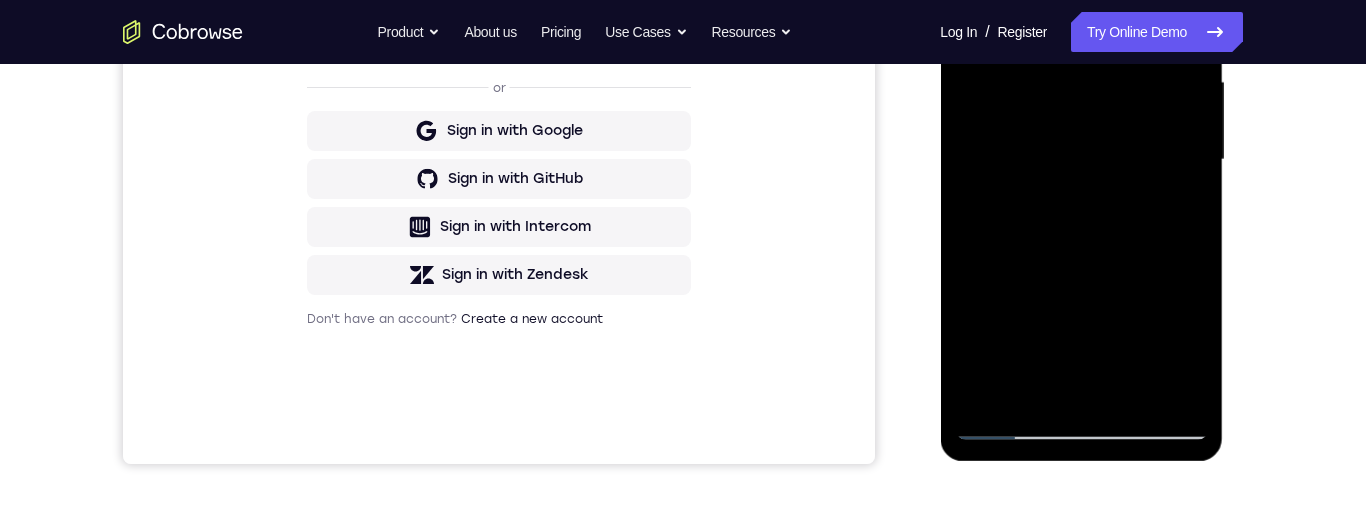 click at bounding box center (1081, 160) 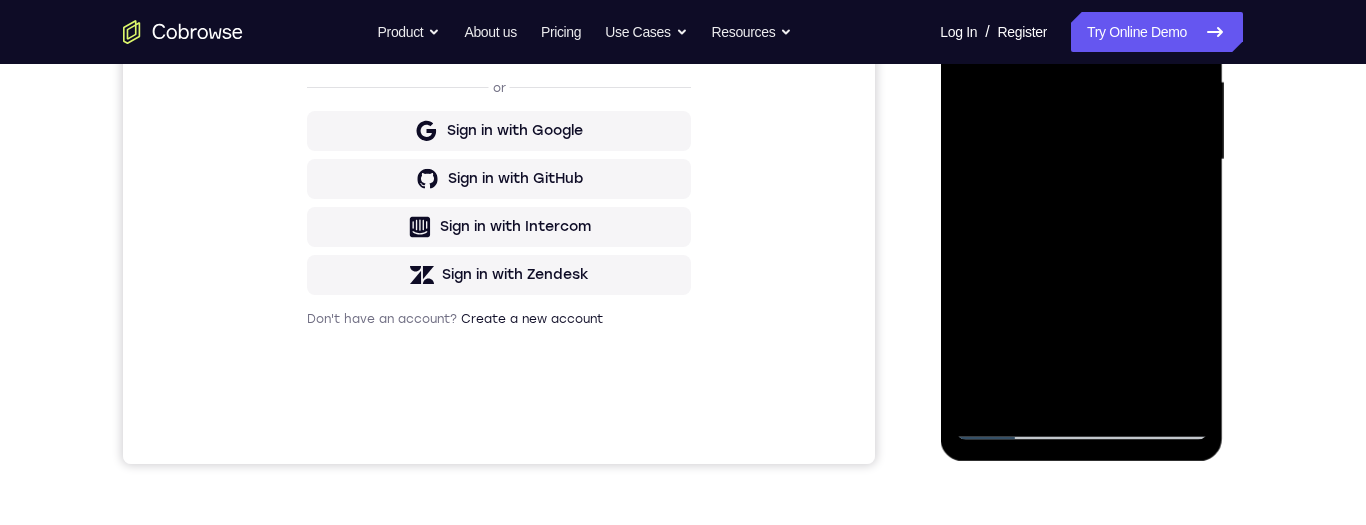 scroll, scrollTop: 0, scrollLeft: 0, axis: both 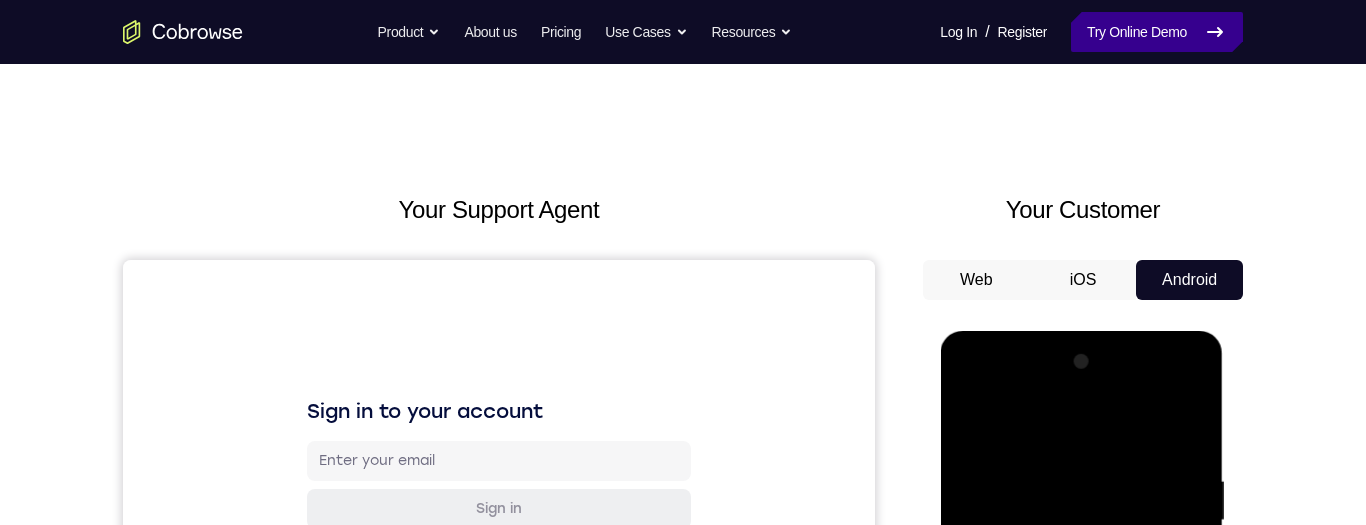 click on "Try Online Demo" at bounding box center (1157, 32) 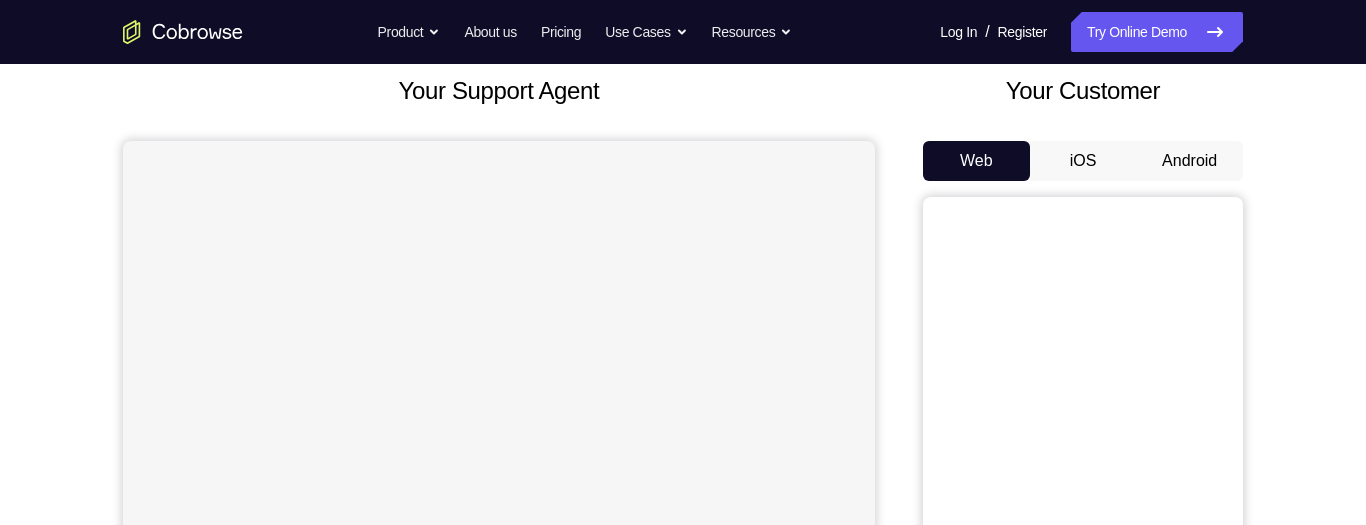 click on "Android" at bounding box center (1189, 161) 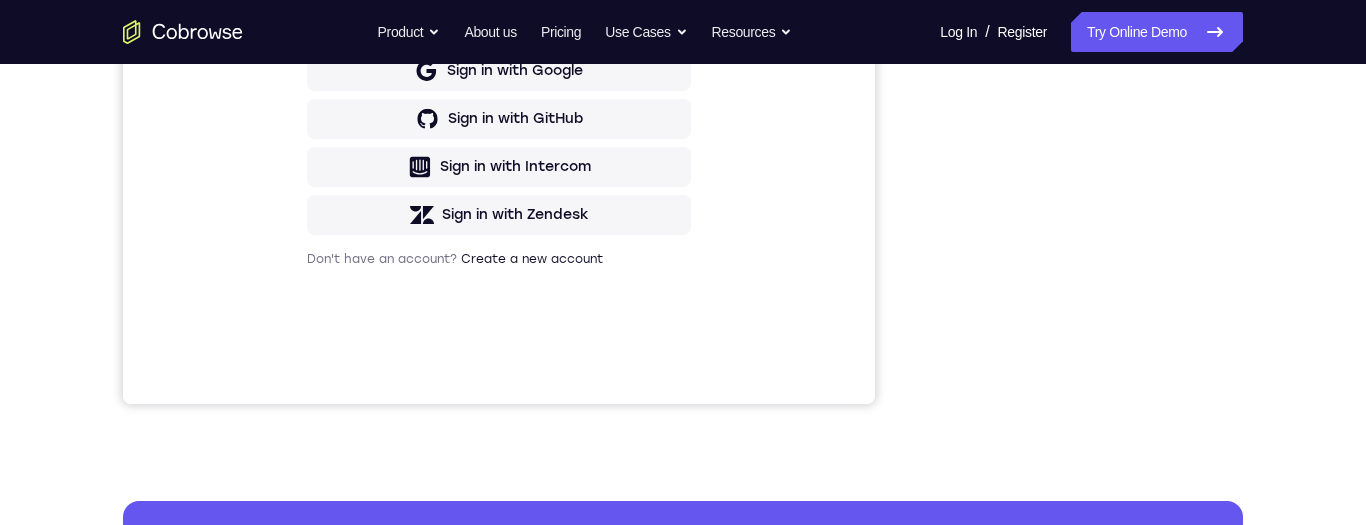 scroll, scrollTop: 529, scrollLeft: 0, axis: vertical 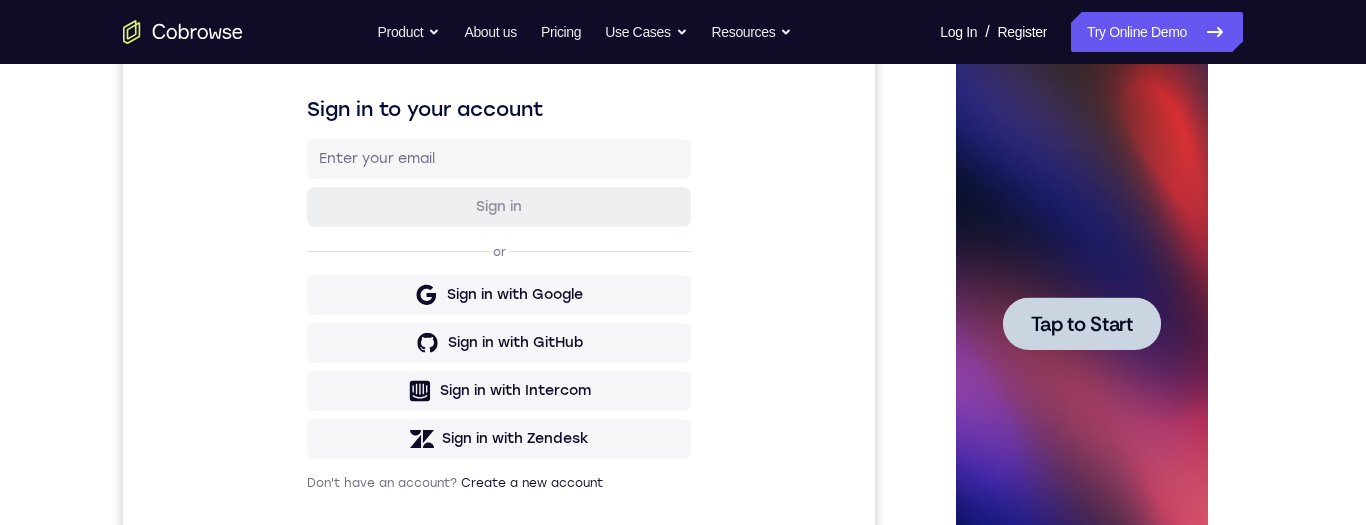 click on "Tap to Start" at bounding box center [1081, 324] 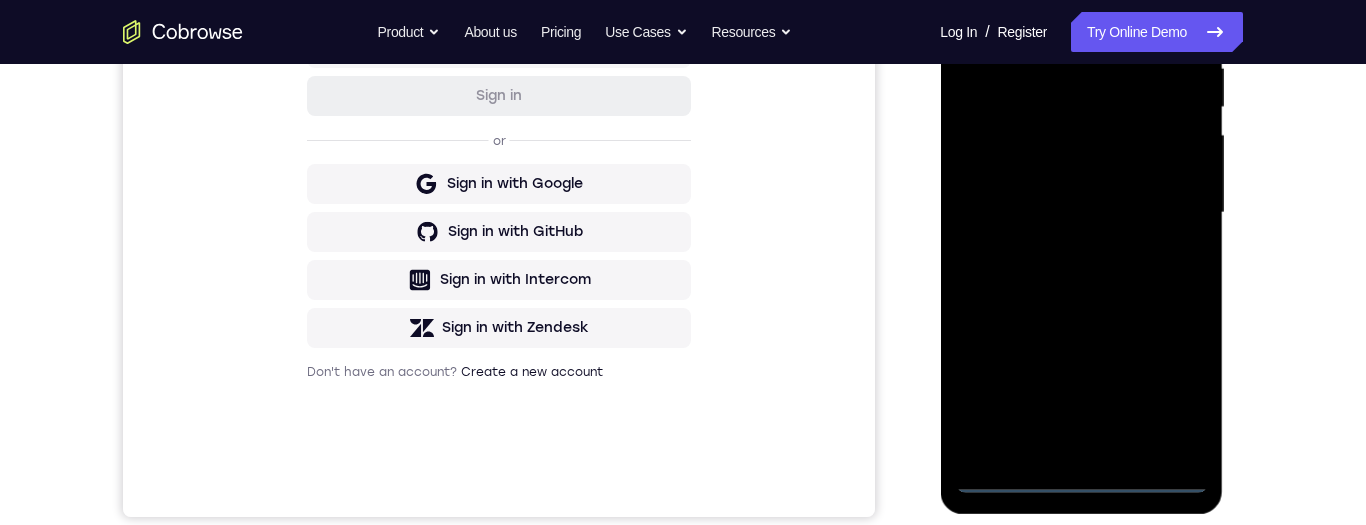 scroll, scrollTop: 480, scrollLeft: 0, axis: vertical 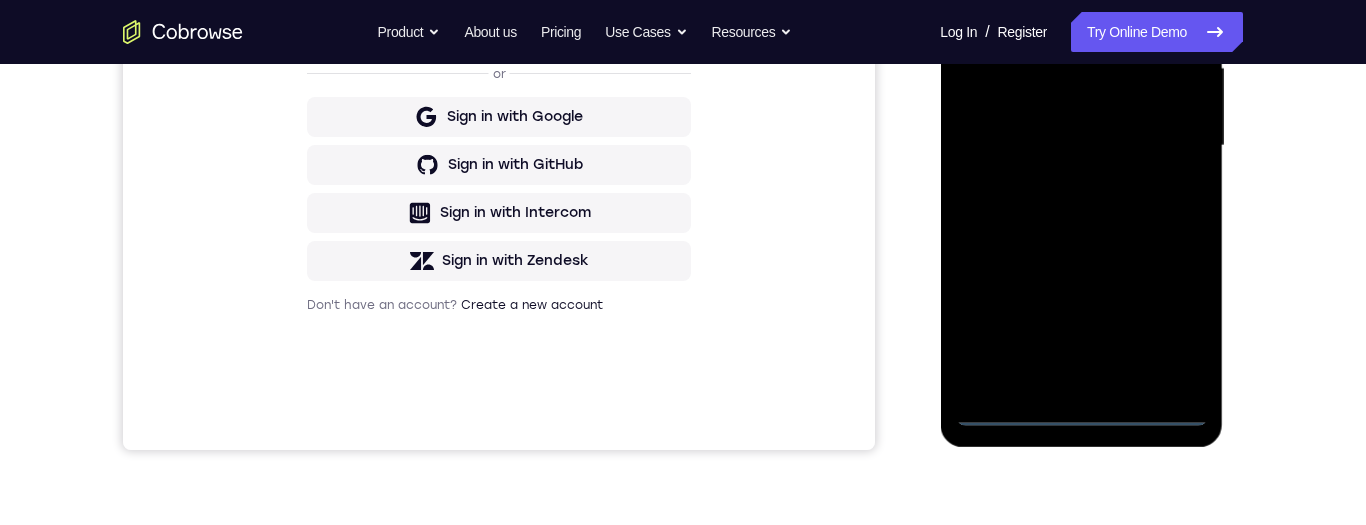 click at bounding box center [1081, 146] 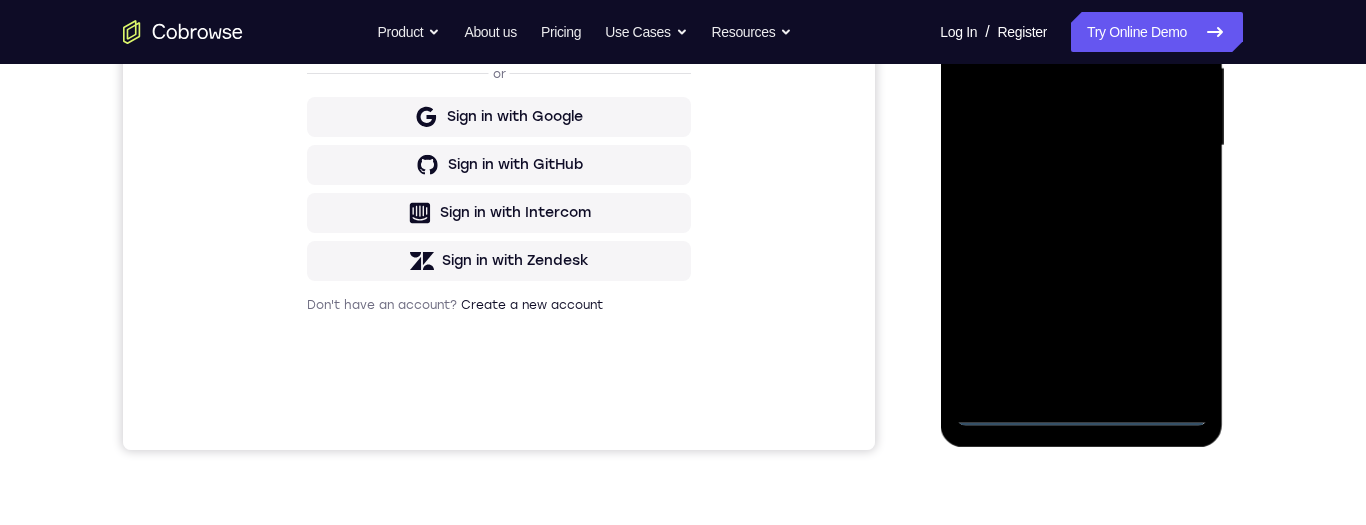 click at bounding box center (1081, 146) 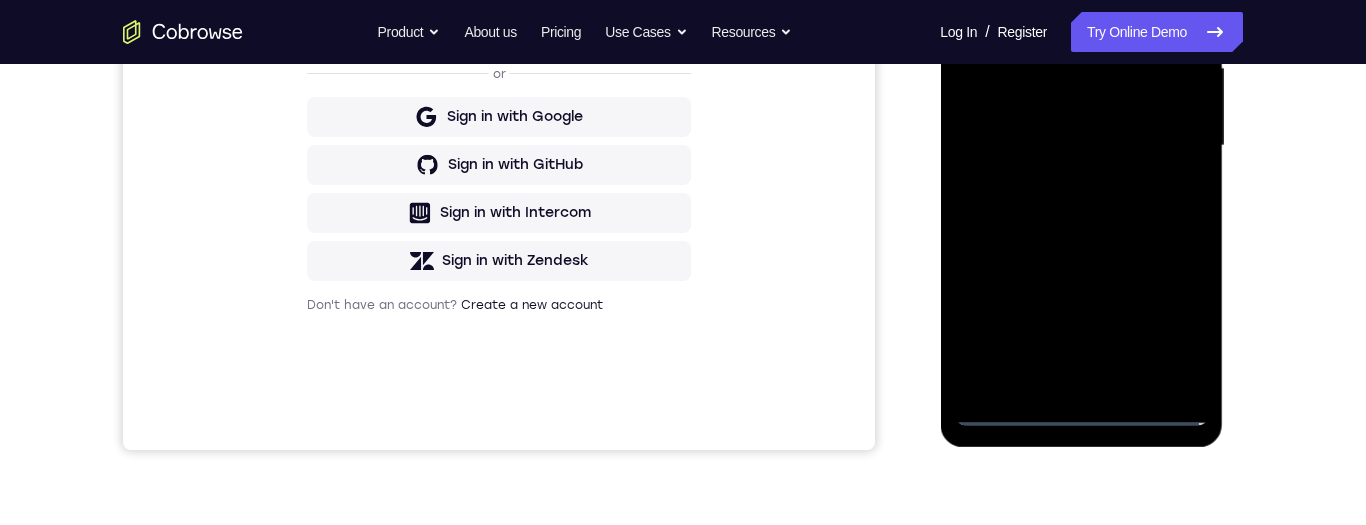 click at bounding box center (1081, 146) 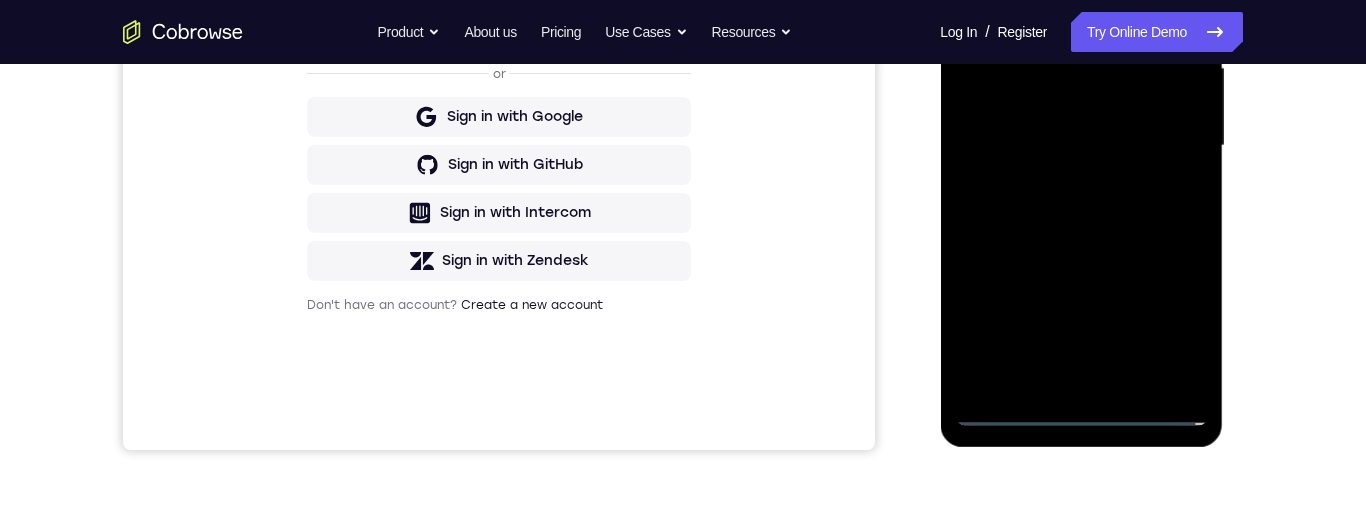 click at bounding box center [1081, 146] 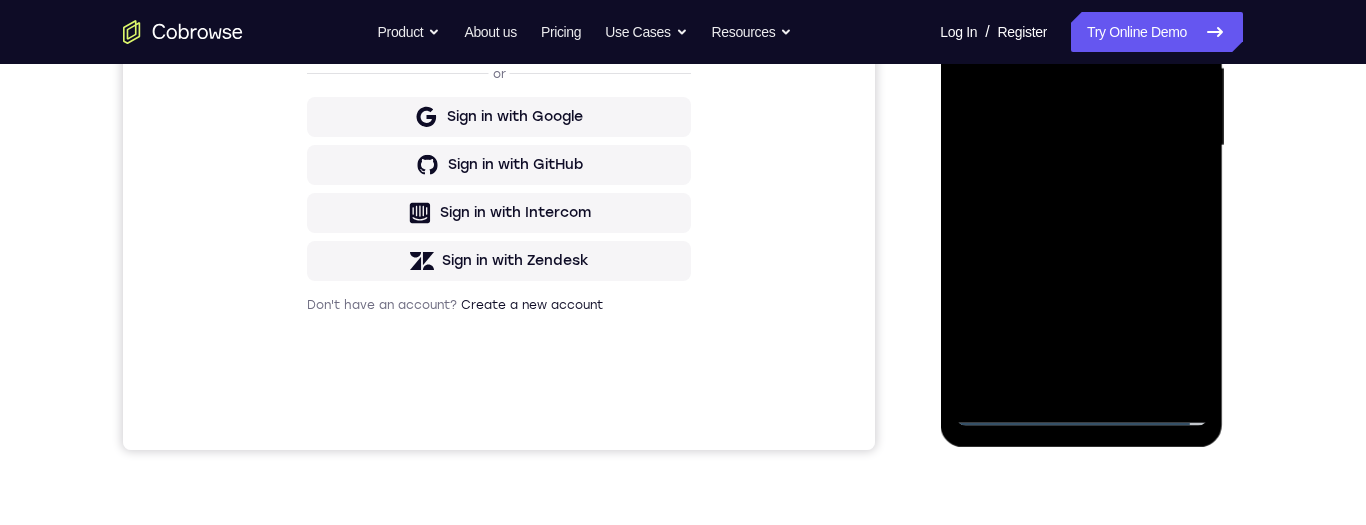 click at bounding box center (1081, 146) 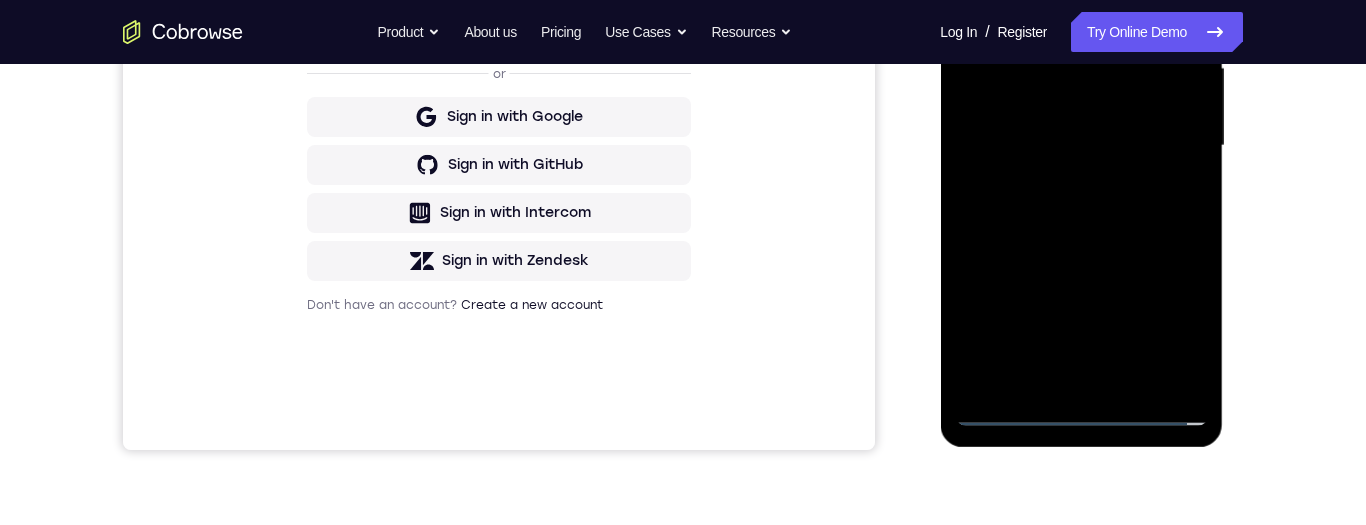click at bounding box center [1081, 146] 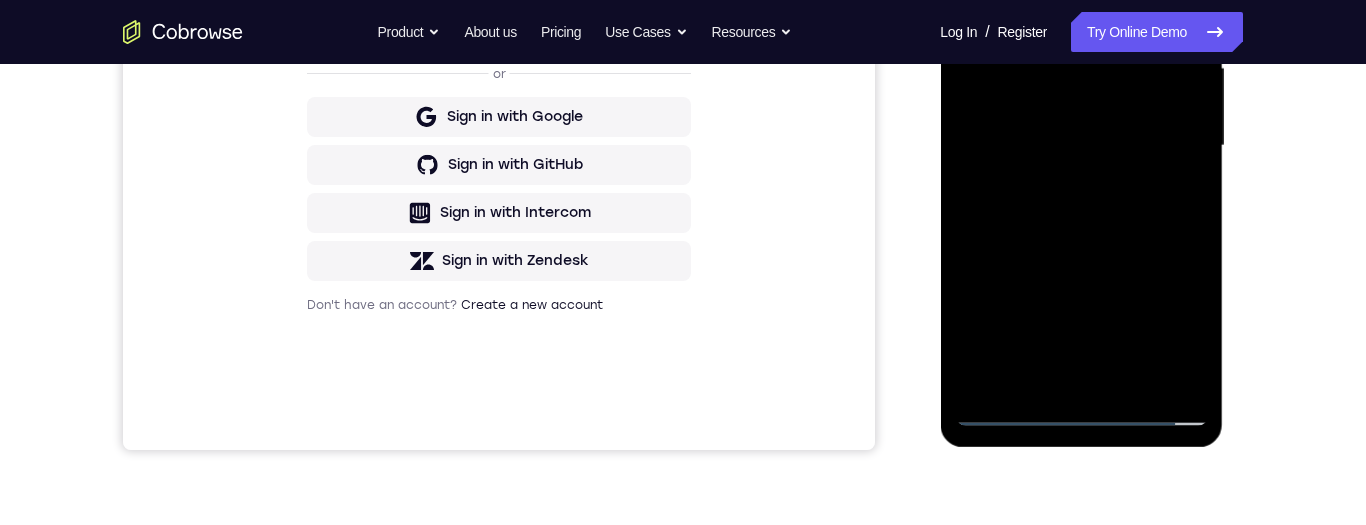 click at bounding box center (1081, 146) 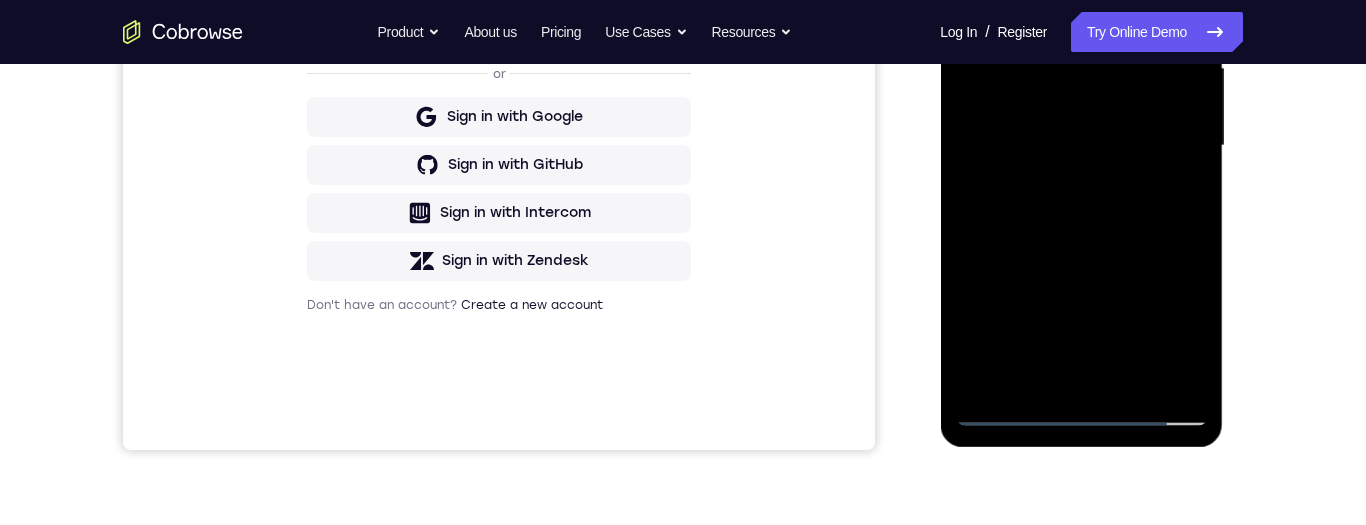 click at bounding box center [1081, 146] 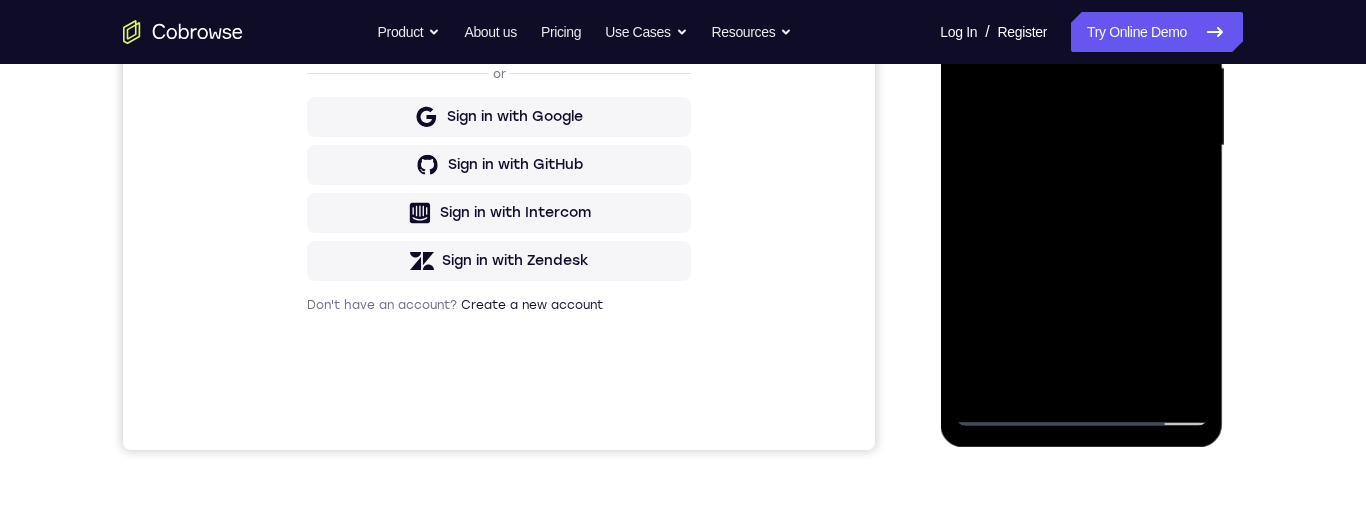 click at bounding box center (1081, 146) 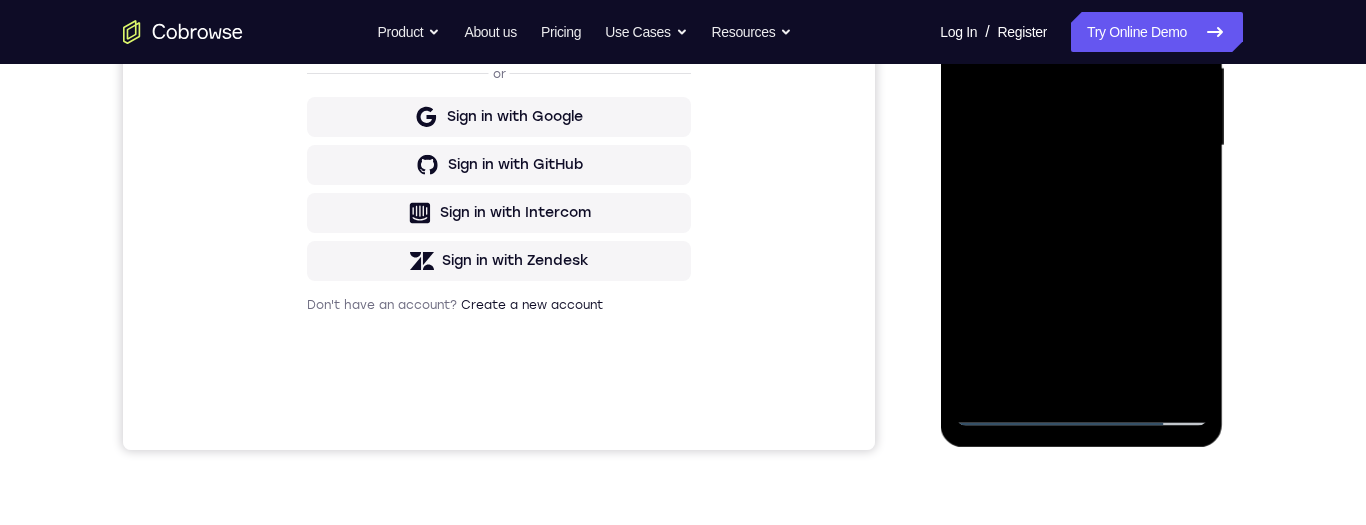 click at bounding box center [1081, 146] 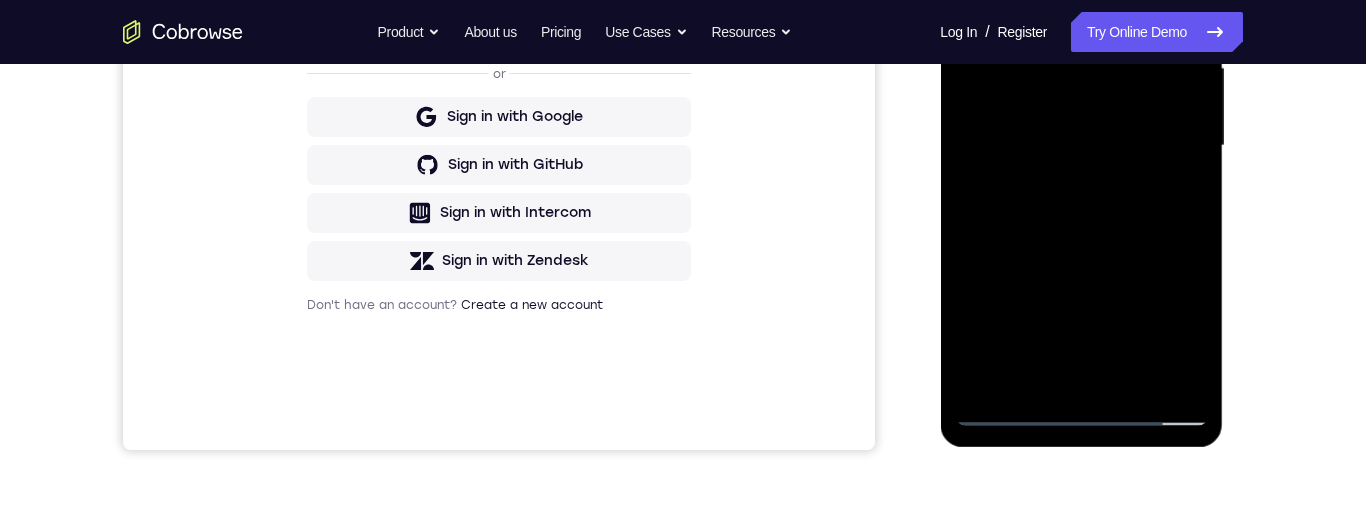 click at bounding box center [1081, 146] 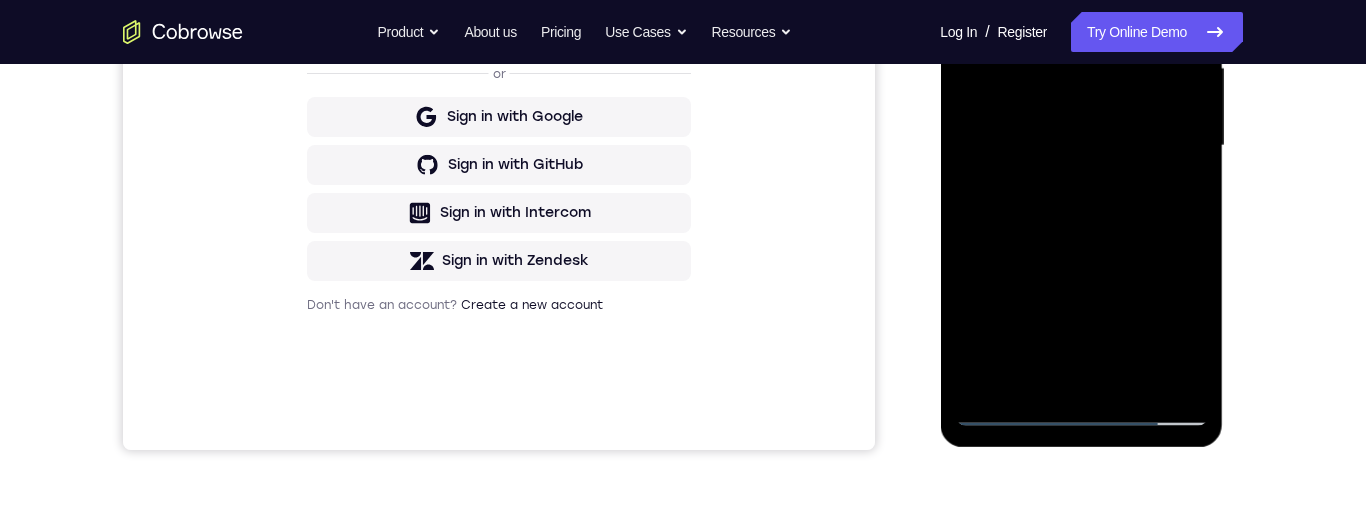 click at bounding box center [1081, 146] 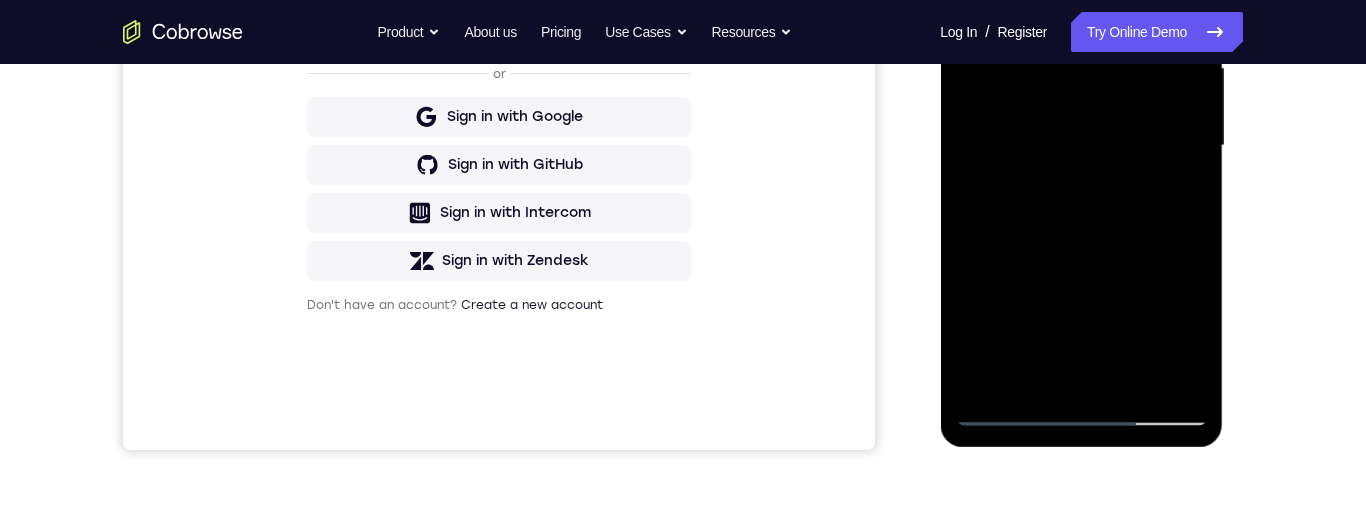 click at bounding box center (1081, 146) 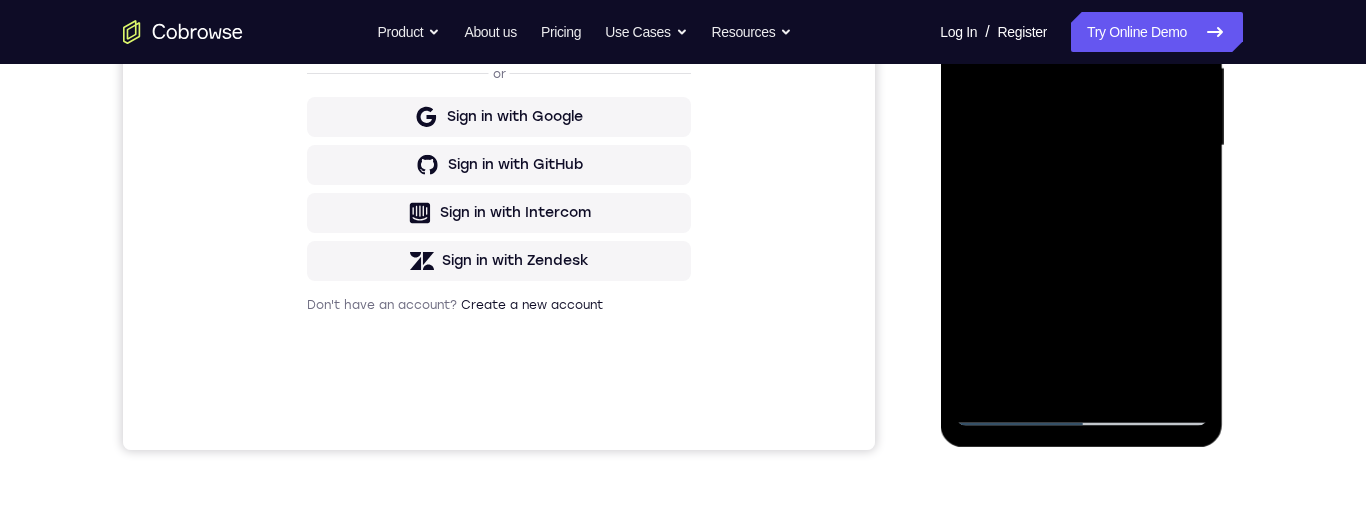 click at bounding box center [1081, 146] 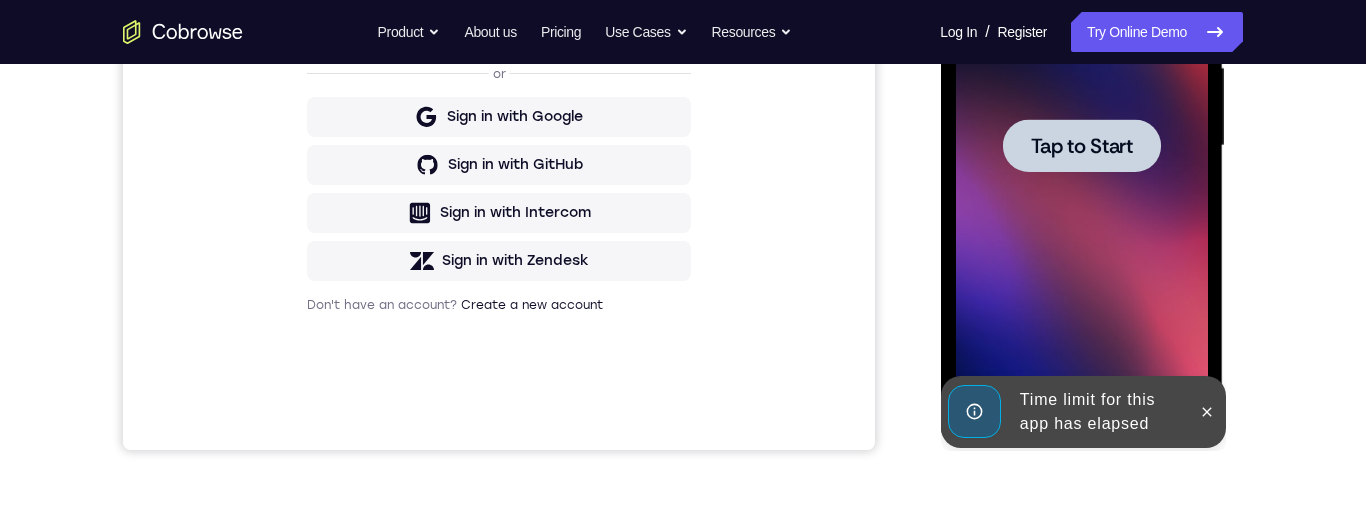 scroll, scrollTop: 447, scrollLeft: 0, axis: vertical 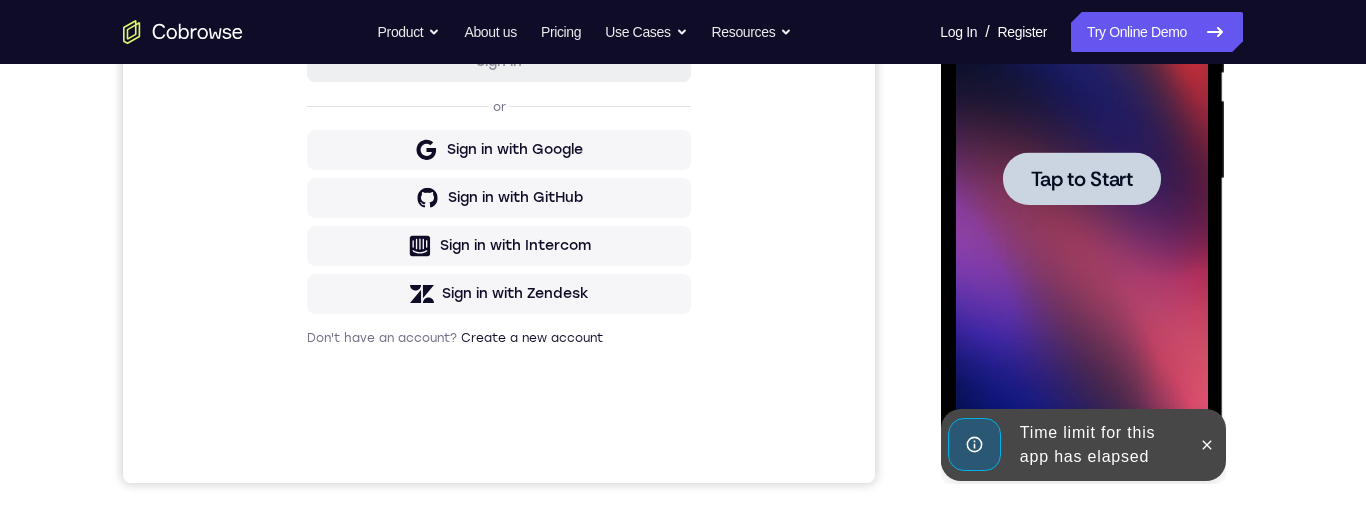 click at bounding box center [1081, 178] 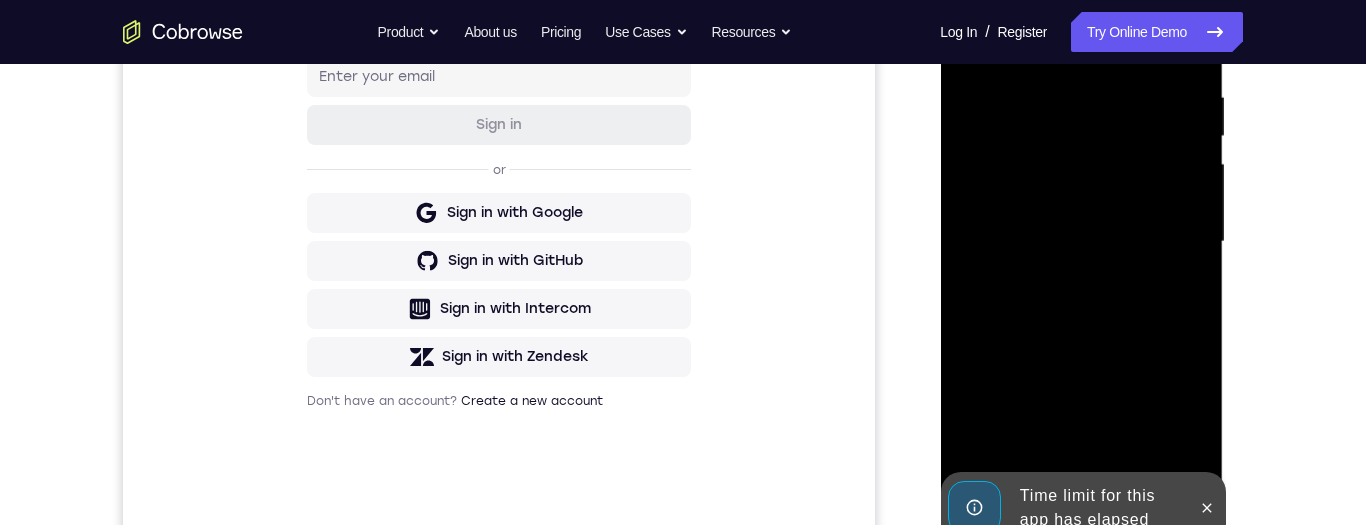 scroll, scrollTop: 358, scrollLeft: 0, axis: vertical 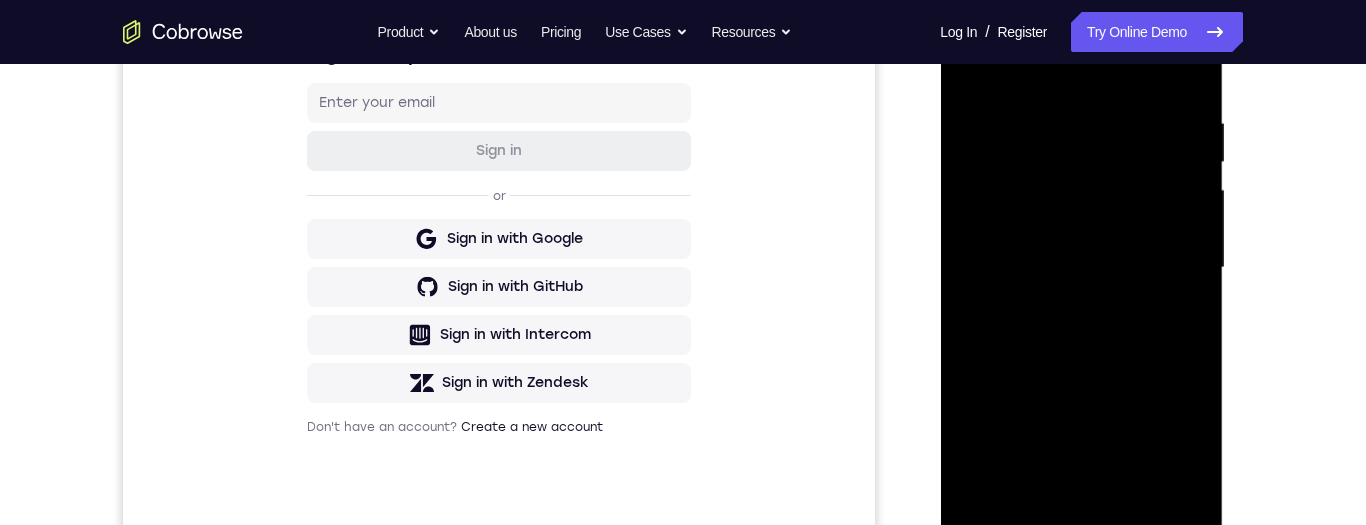 click at bounding box center (1081, 268) 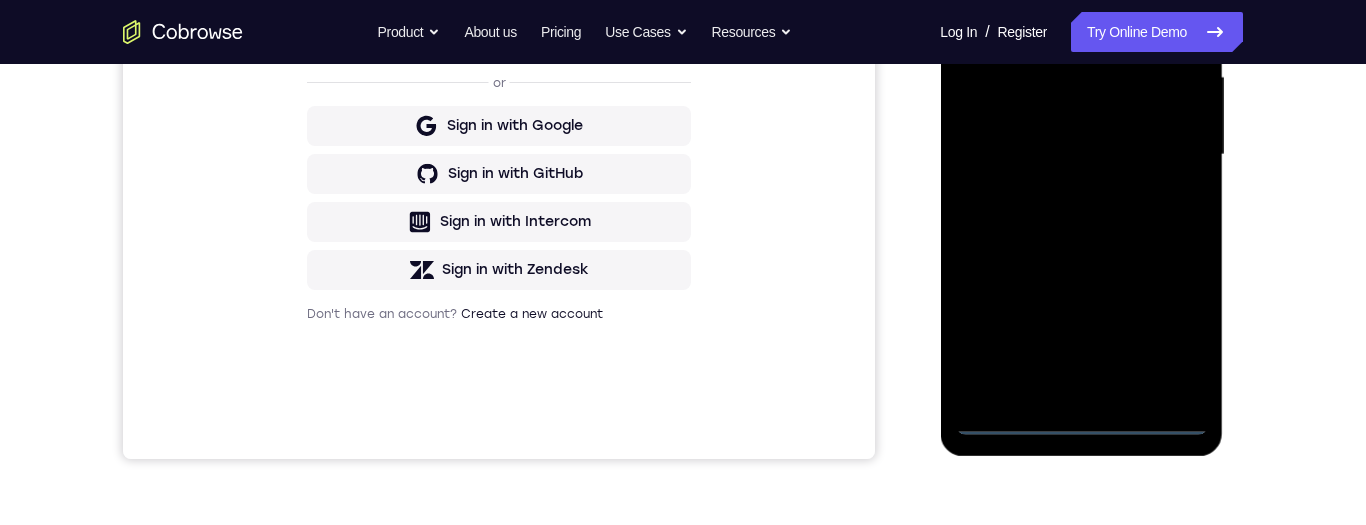 click at bounding box center [1081, 155] 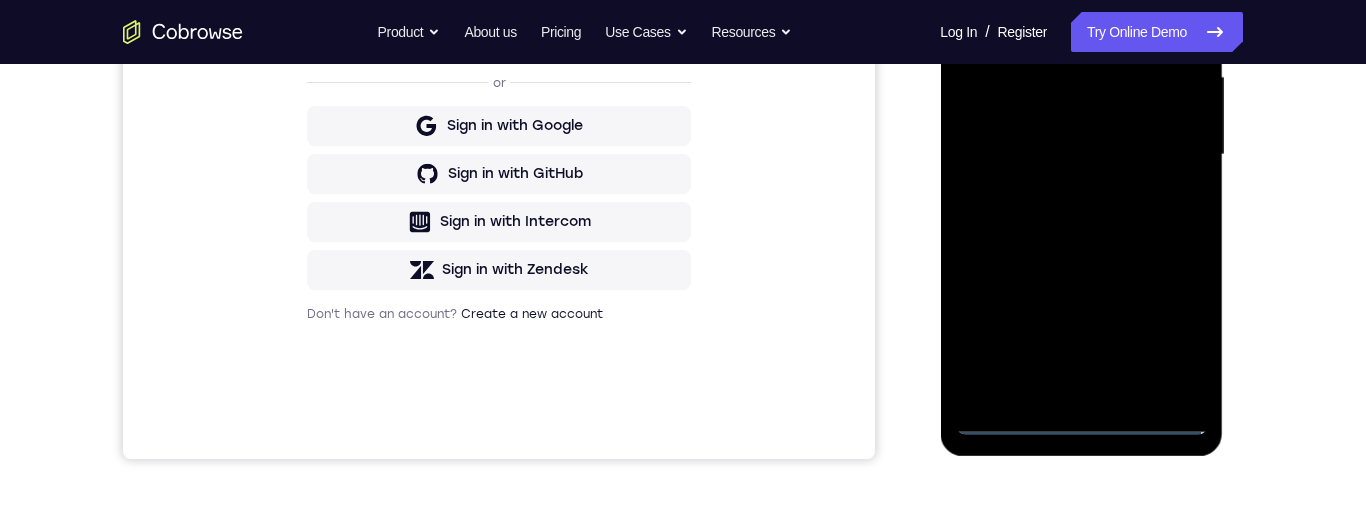 click at bounding box center [1081, 155] 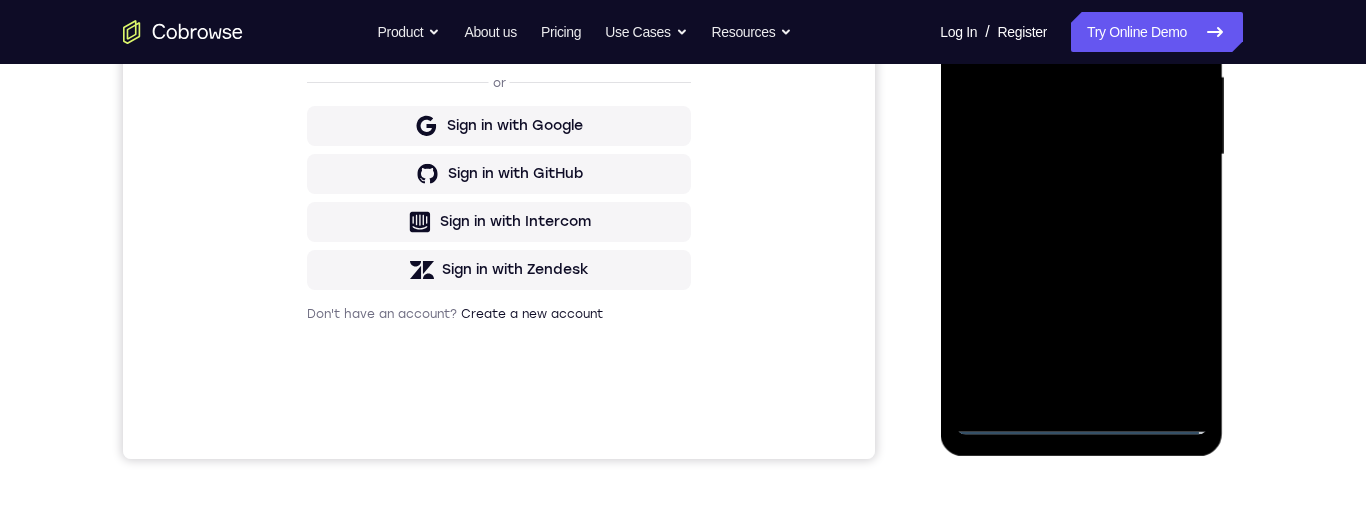 click at bounding box center [1081, 155] 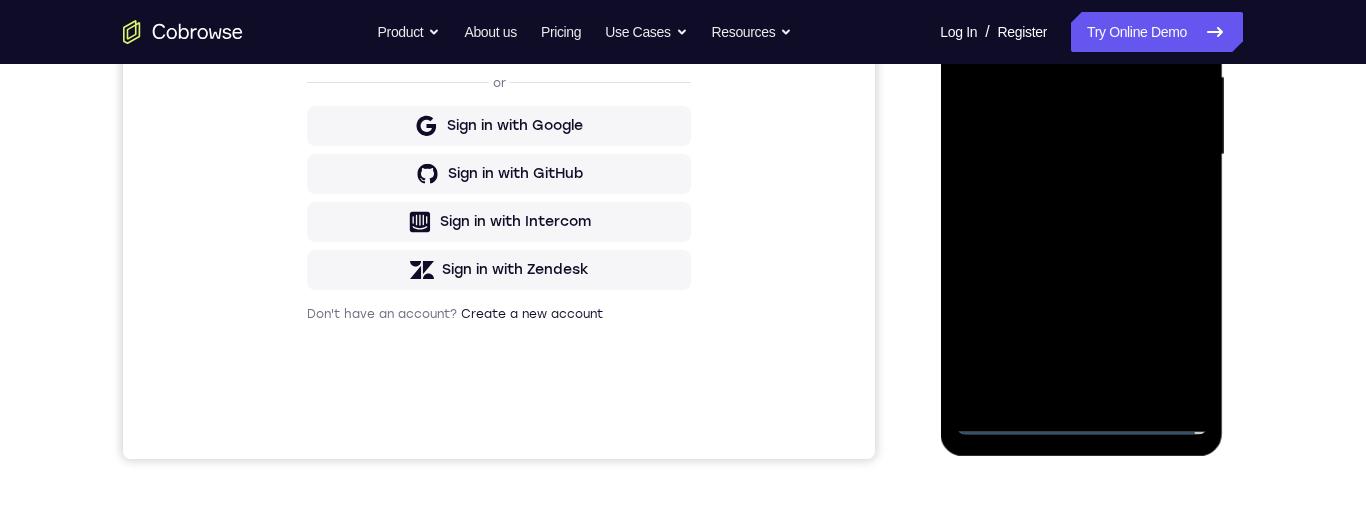 click at bounding box center [1081, 155] 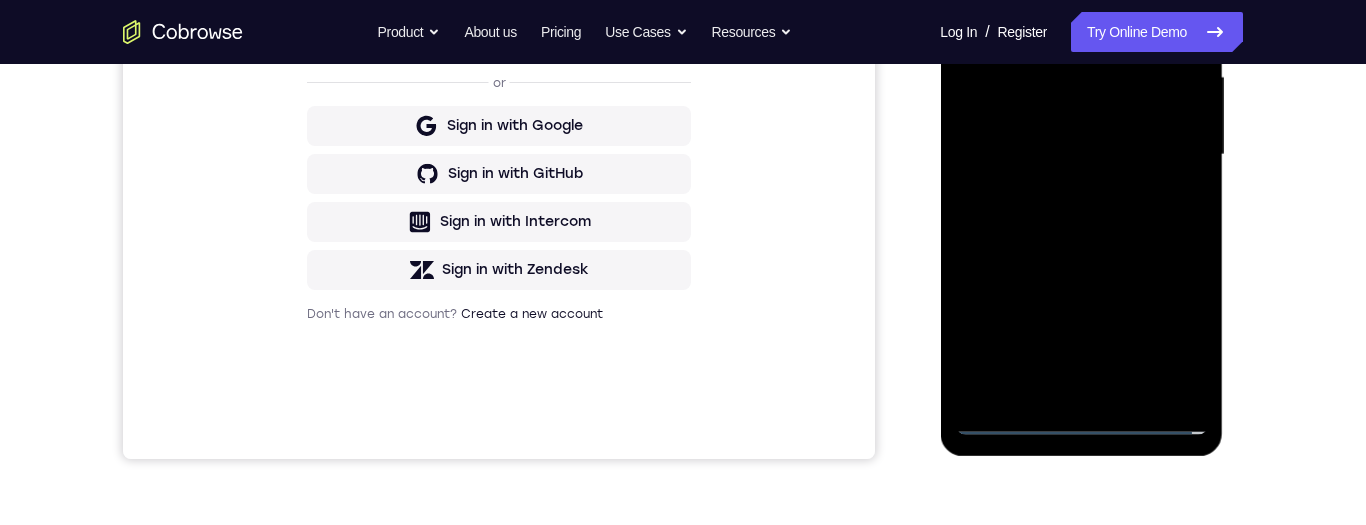 click at bounding box center (1081, 155) 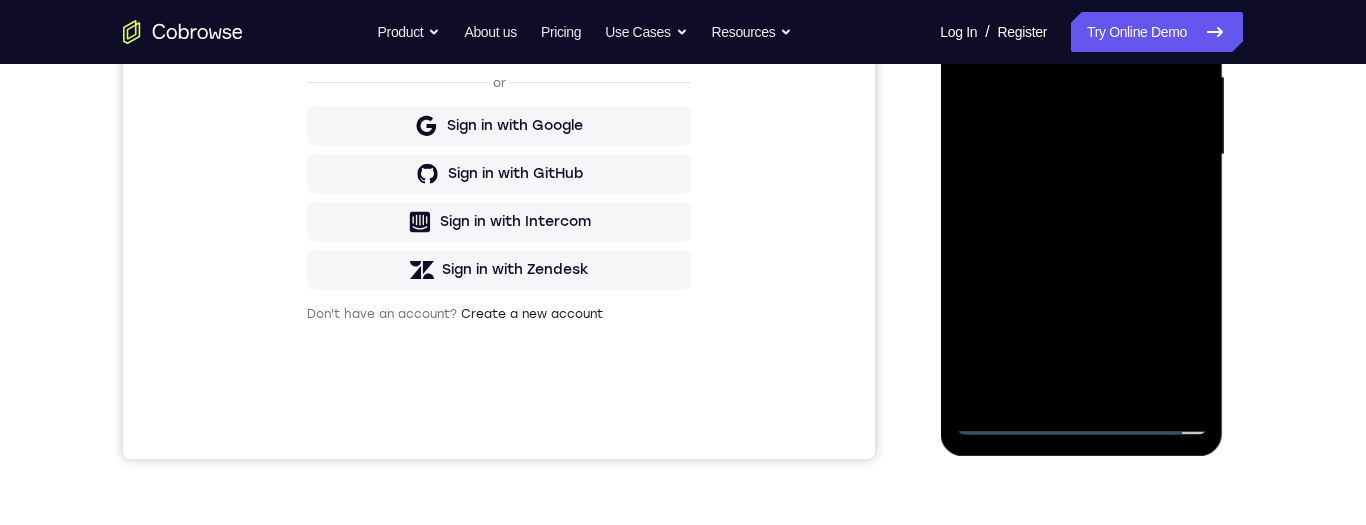 click at bounding box center (1081, 155) 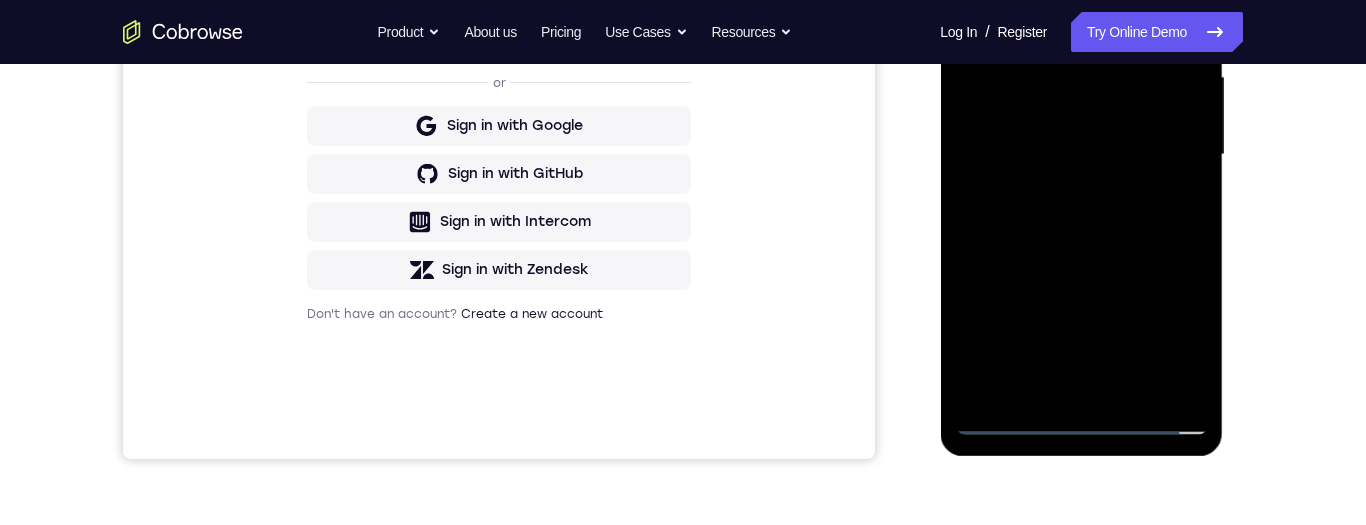 click at bounding box center (1081, 155) 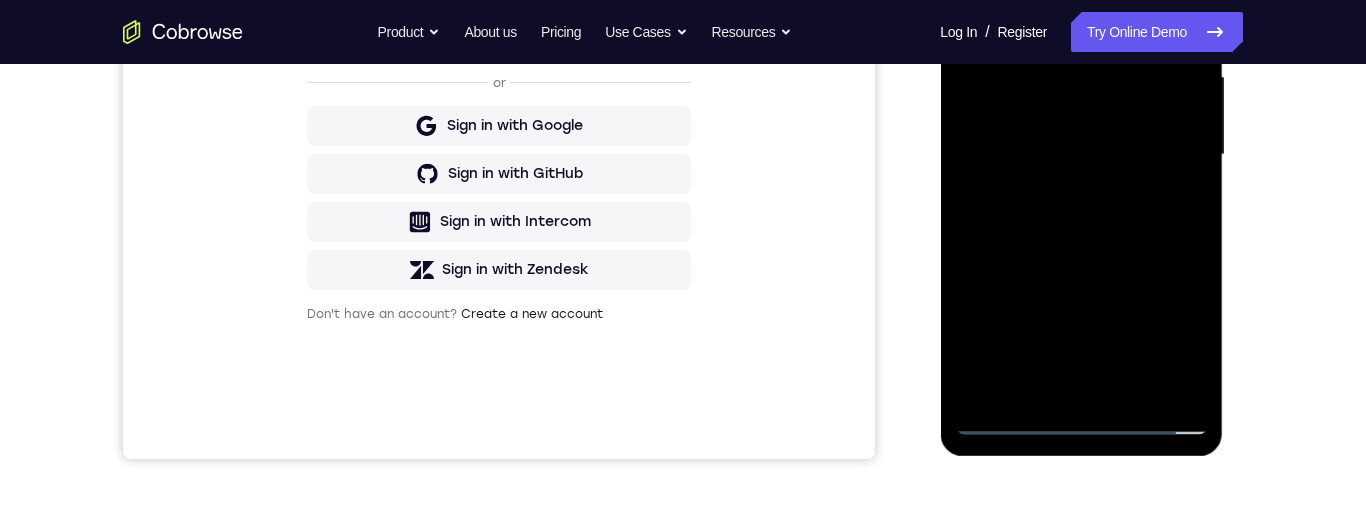 click at bounding box center (1081, 155) 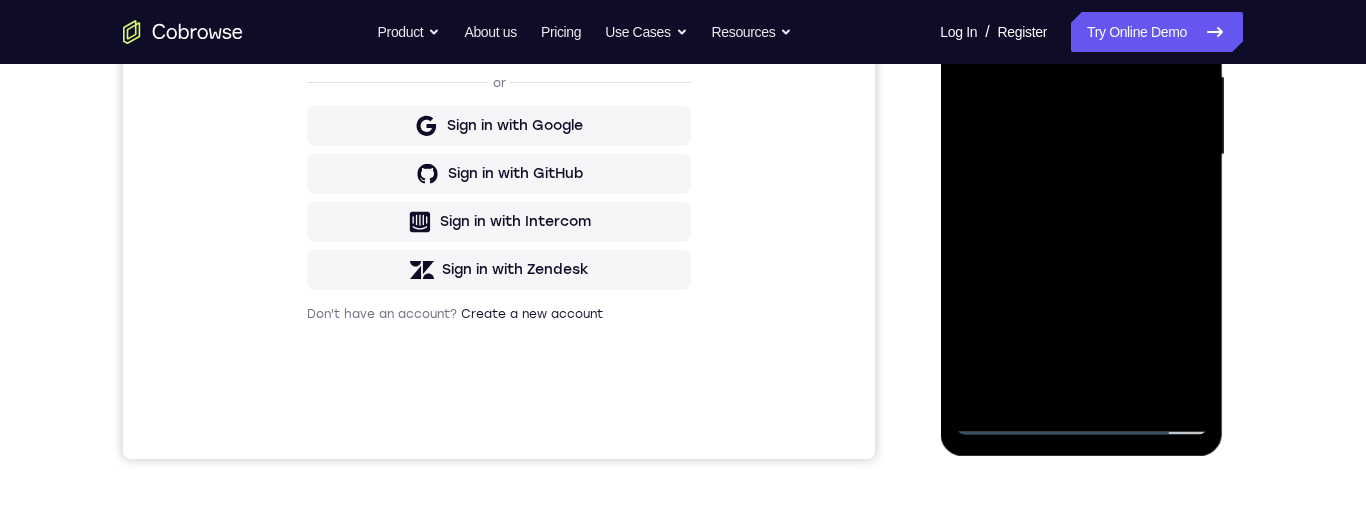 click at bounding box center [1081, 155] 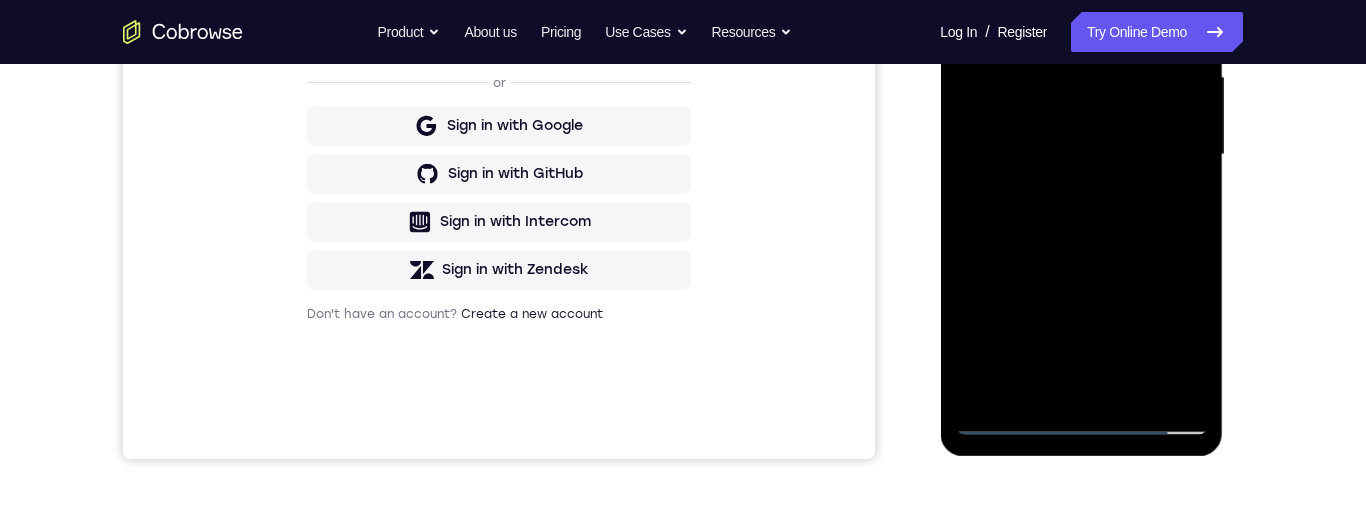 click at bounding box center [1081, 155] 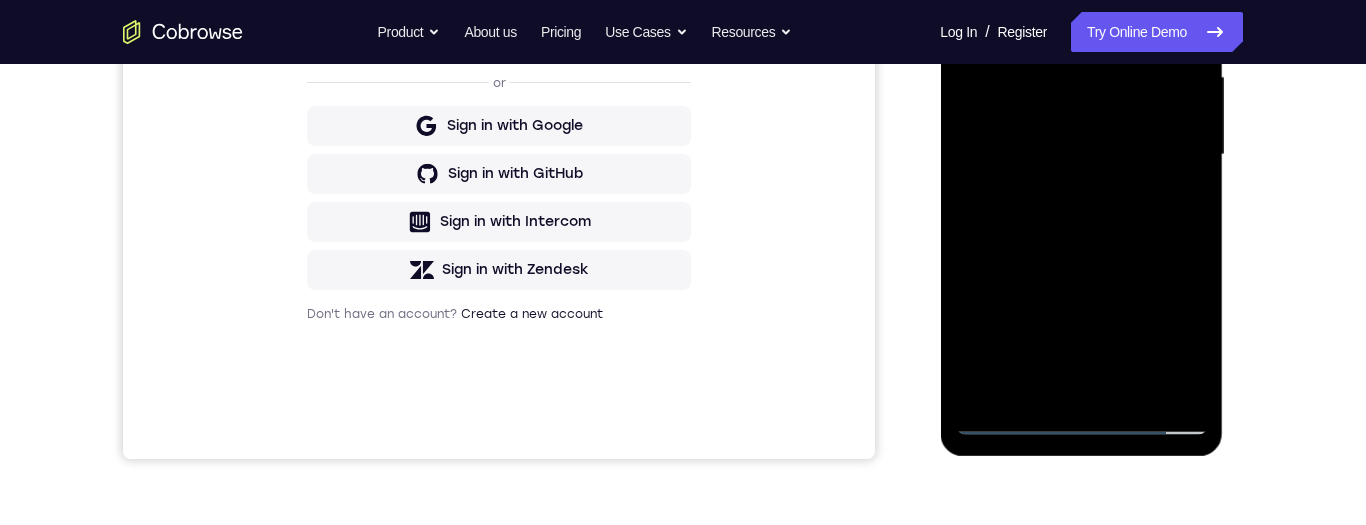 click at bounding box center (1081, 155) 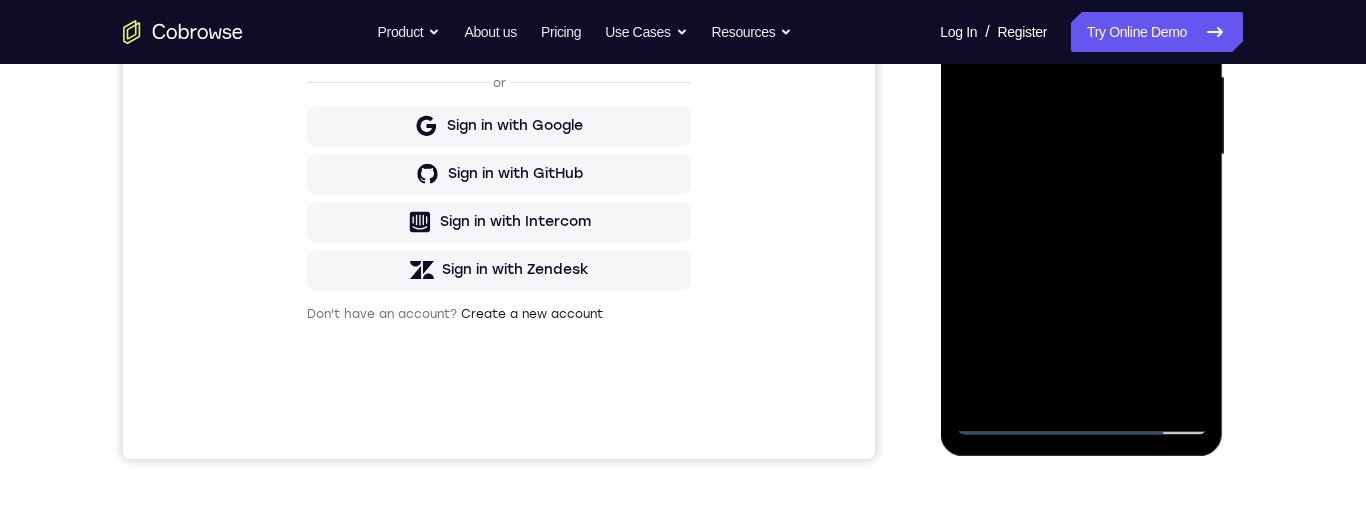 click at bounding box center (1081, 155) 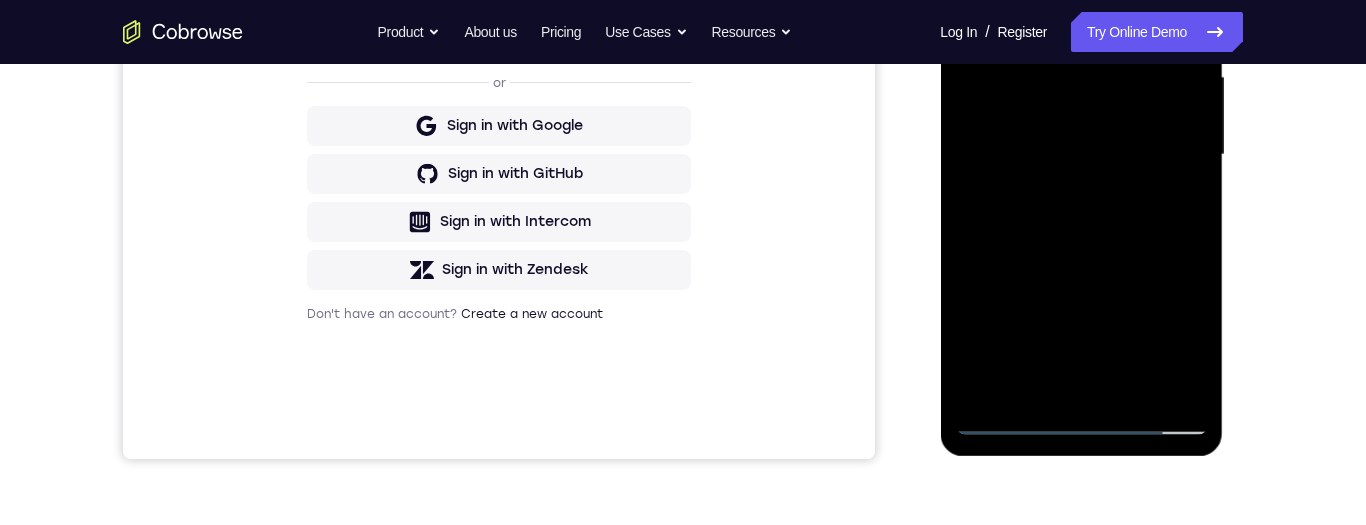 click at bounding box center [1081, 155] 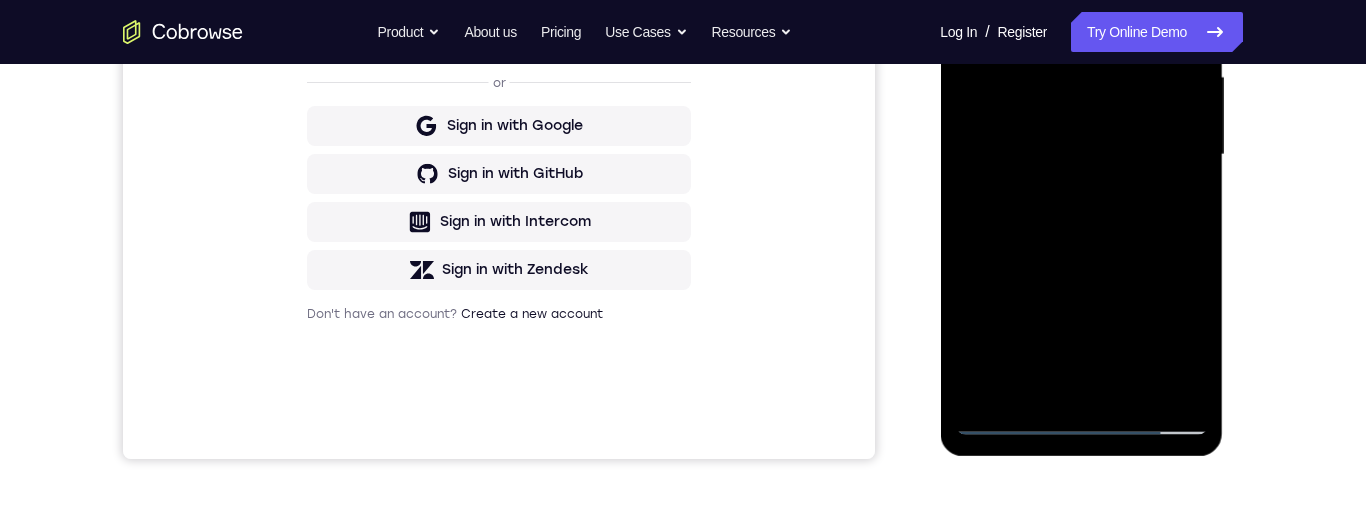 click at bounding box center (1081, 155) 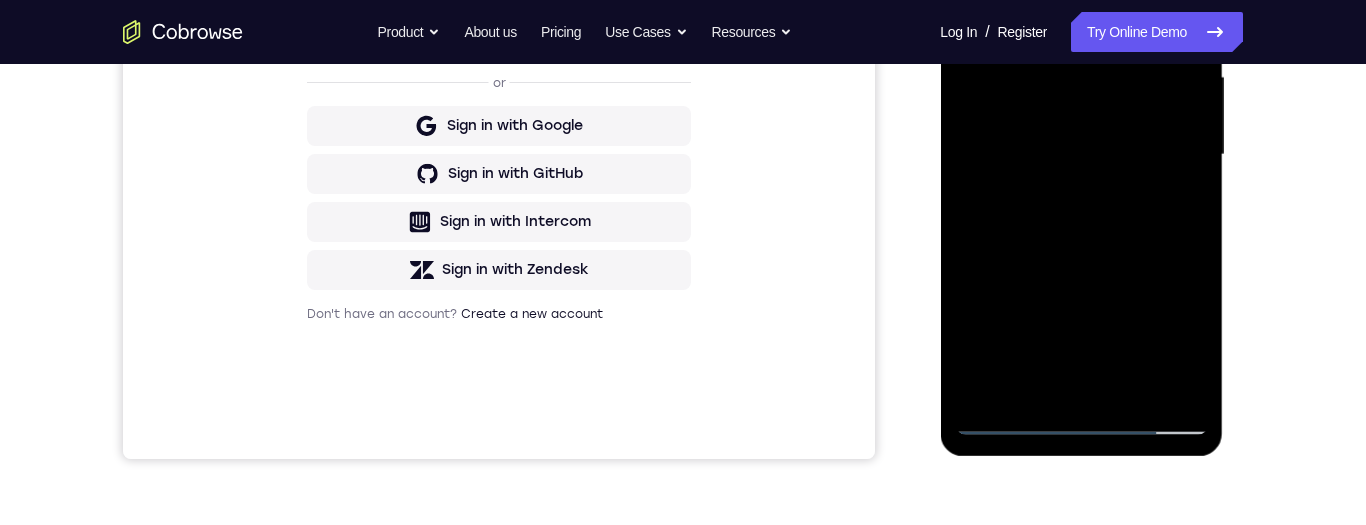 click at bounding box center (1081, 155) 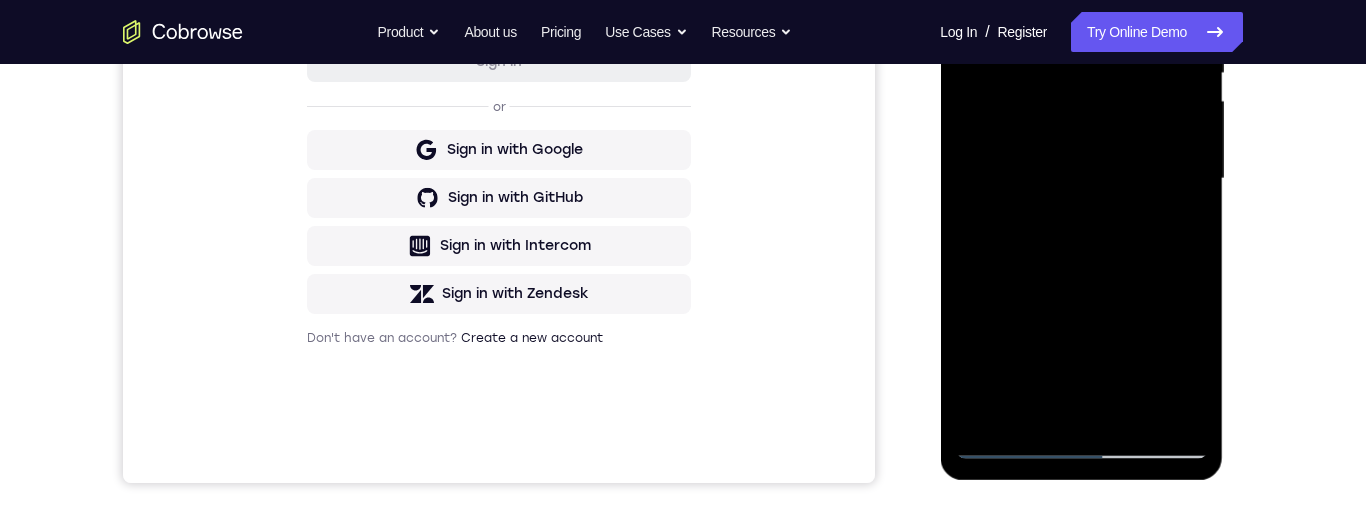 scroll, scrollTop: 423, scrollLeft: 0, axis: vertical 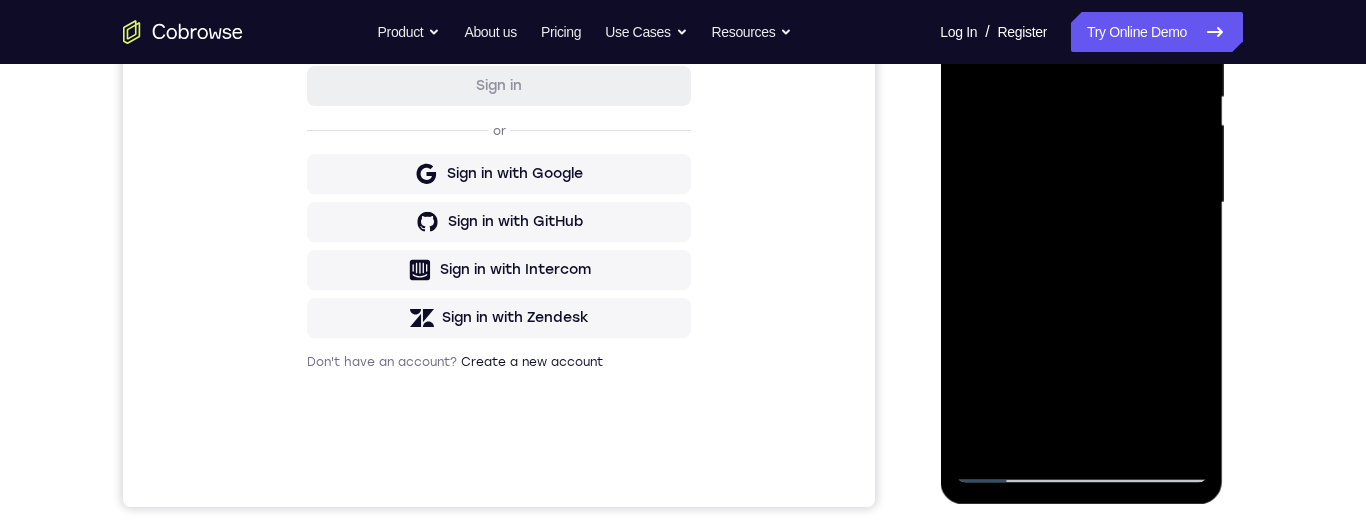 click at bounding box center [1081, 203] 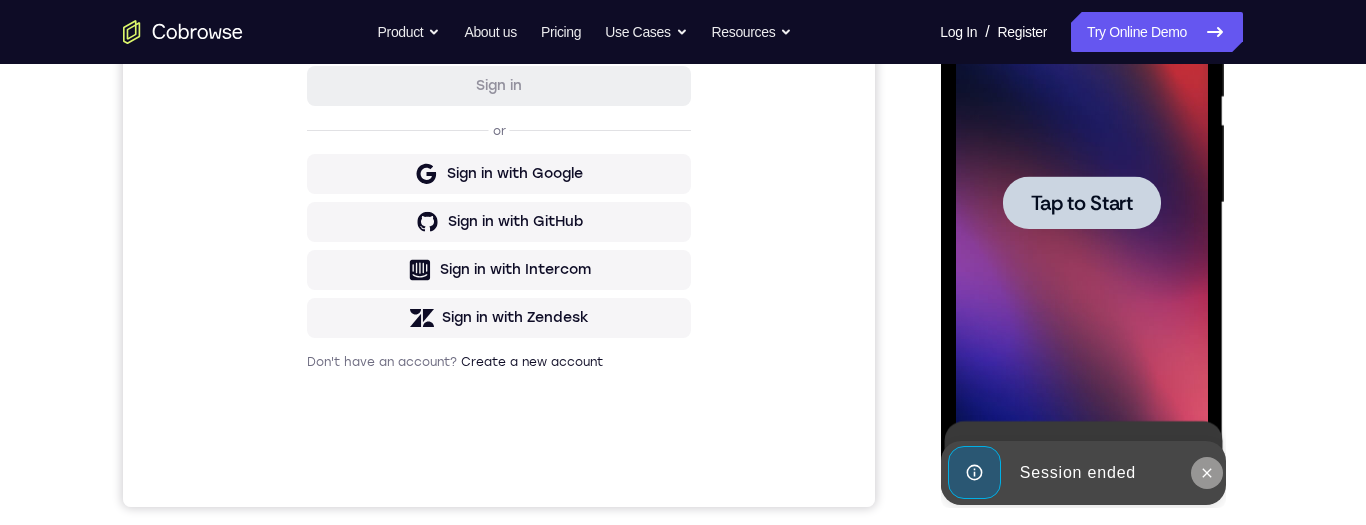 click 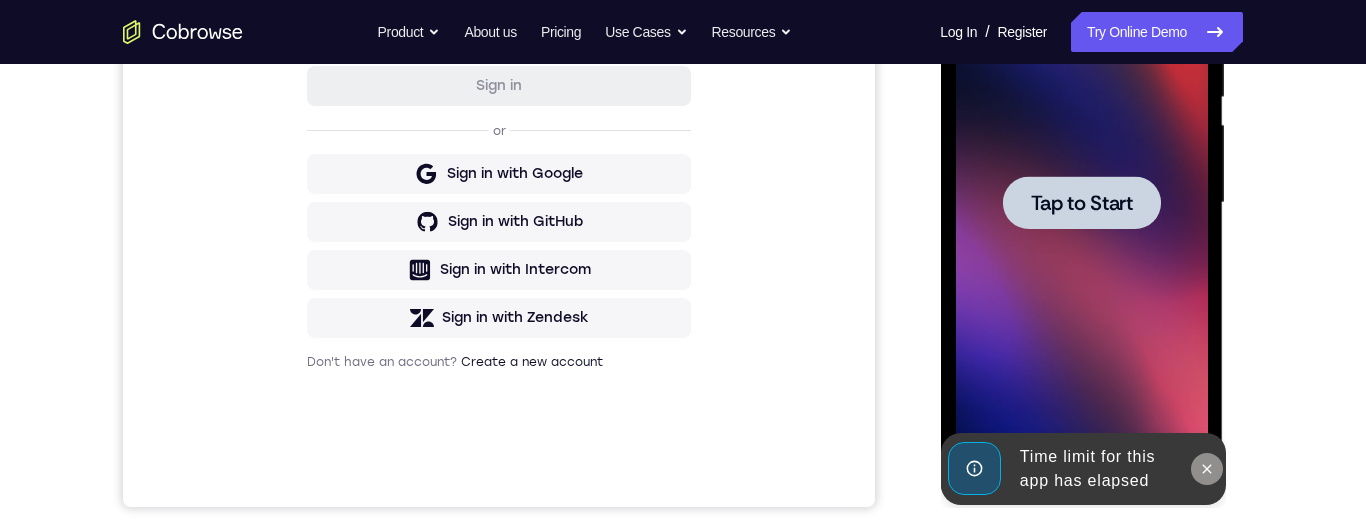 click 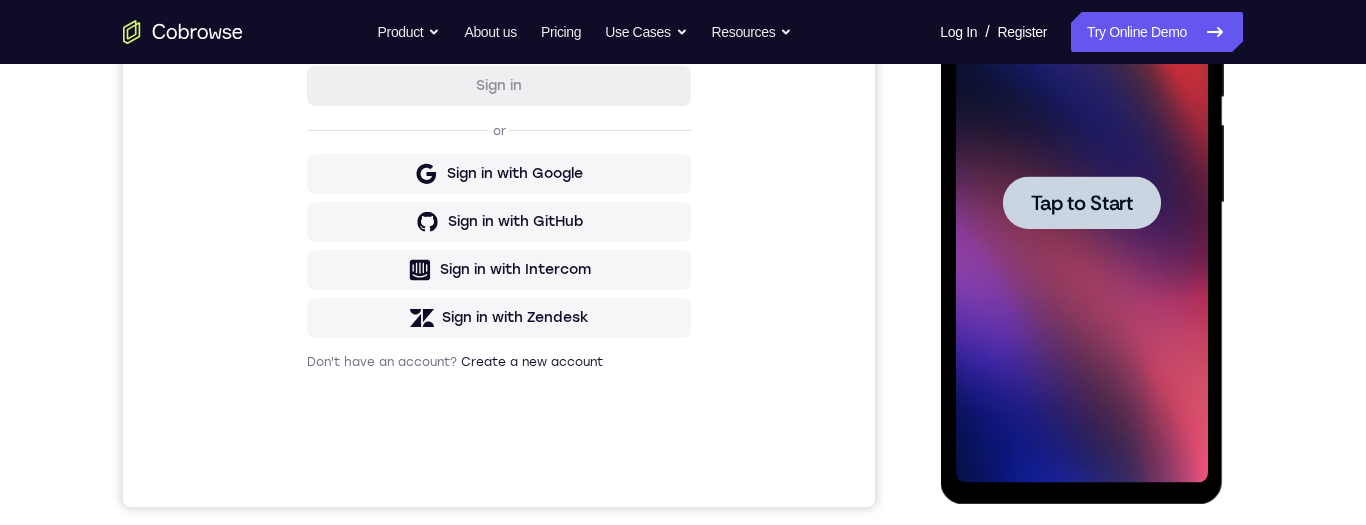 click on "Tap to Start" at bounding box center [1081, 203] 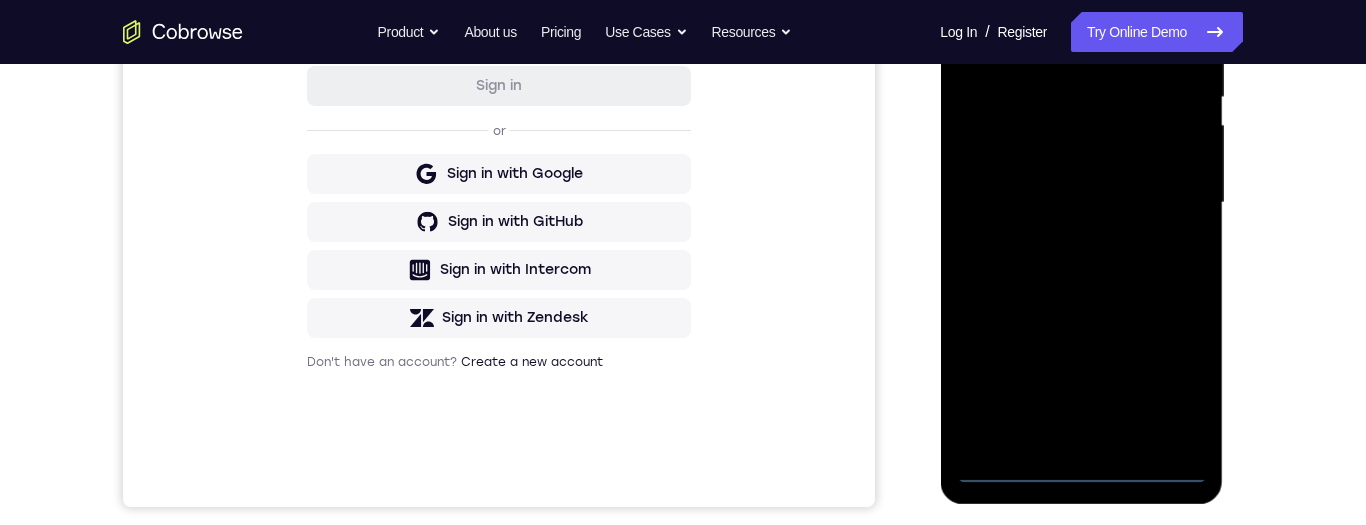 scroll, scrollTop: 597, scrollLeft: 0, axis: vertical 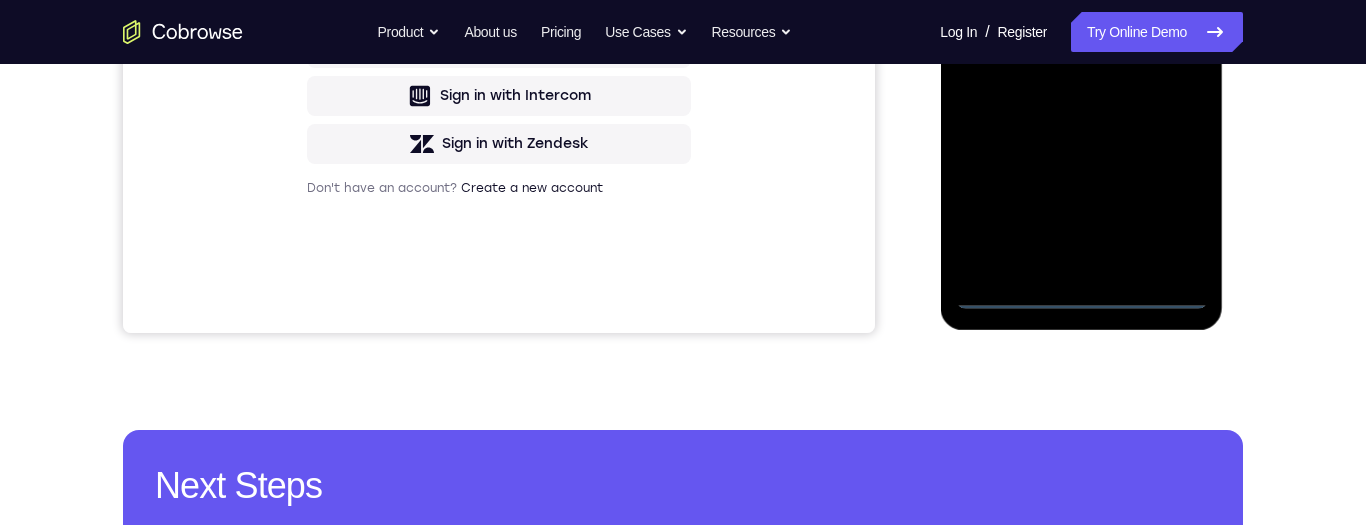 click at bounding box center [1081, 29] 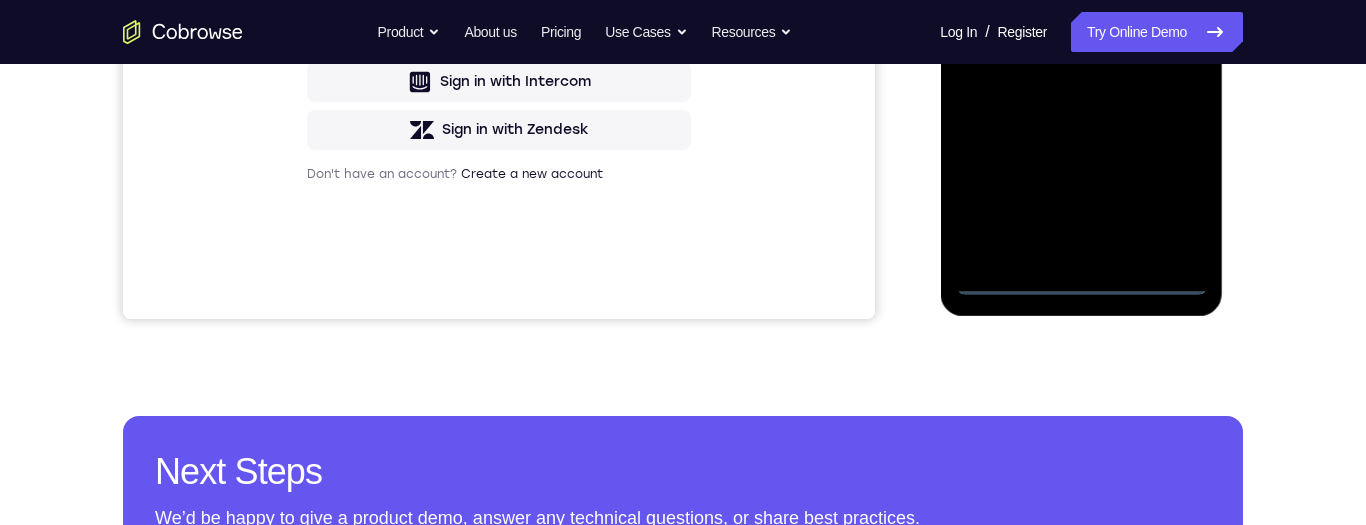 click at bounding box center [1081, 15] 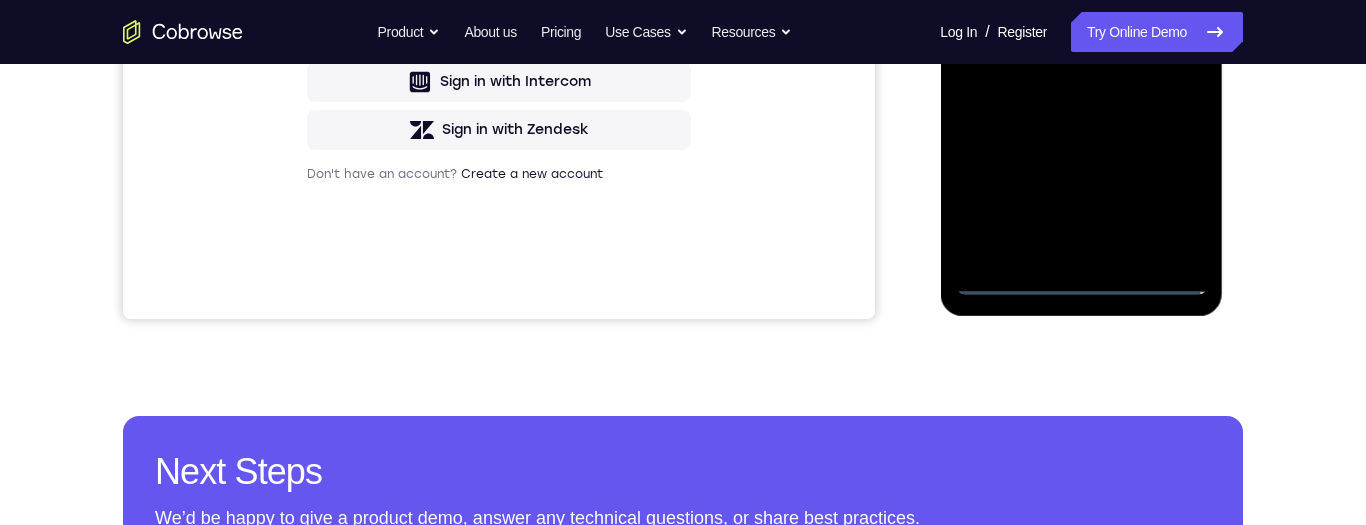 click at bounding box center [1081, 15] 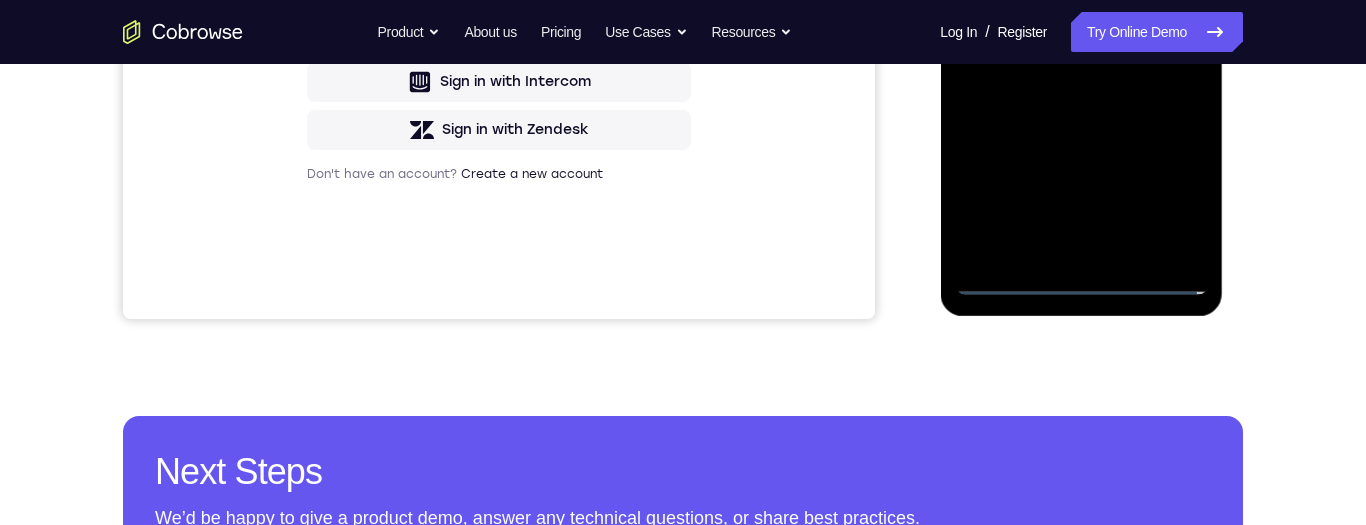 click at bounding box center [1081, 15] 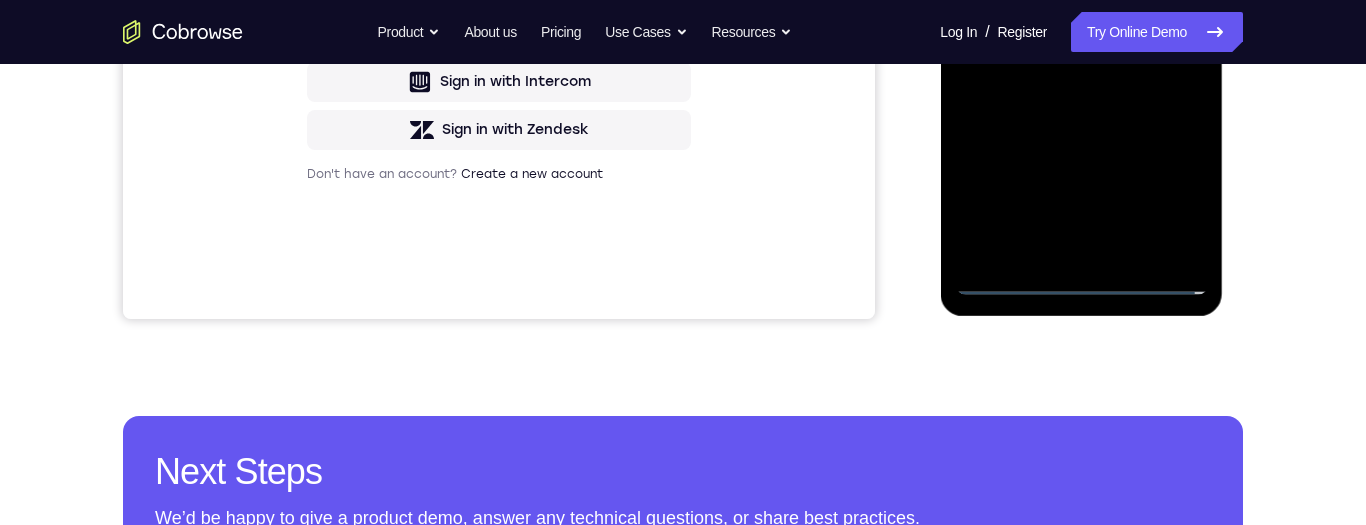 click at bounding box center (1081, 15) 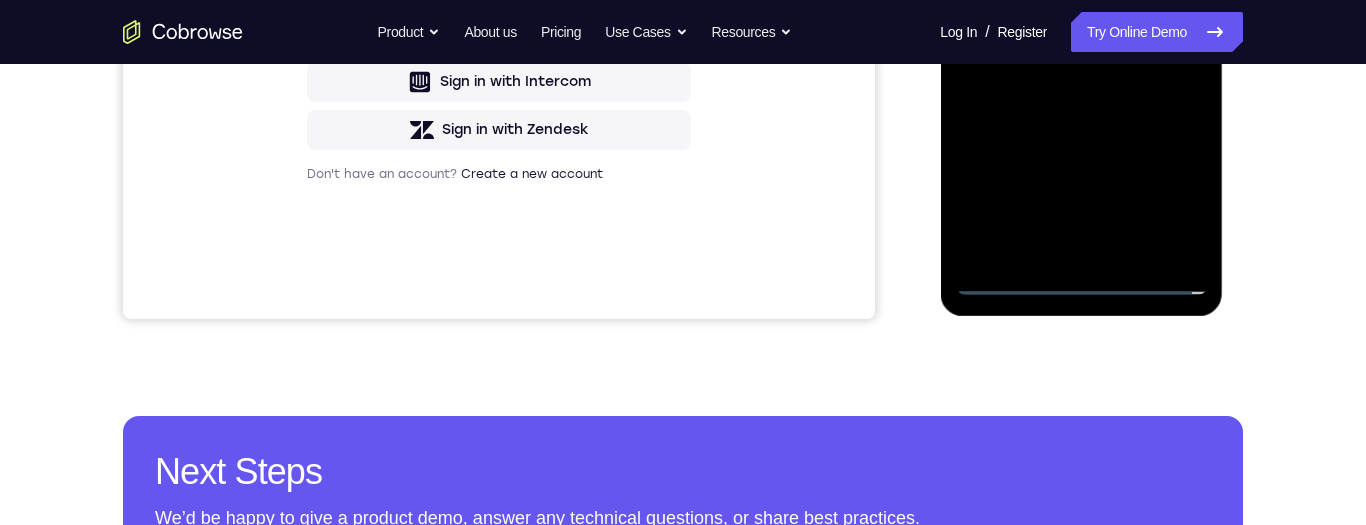 click at bounding box center (1081, 15) 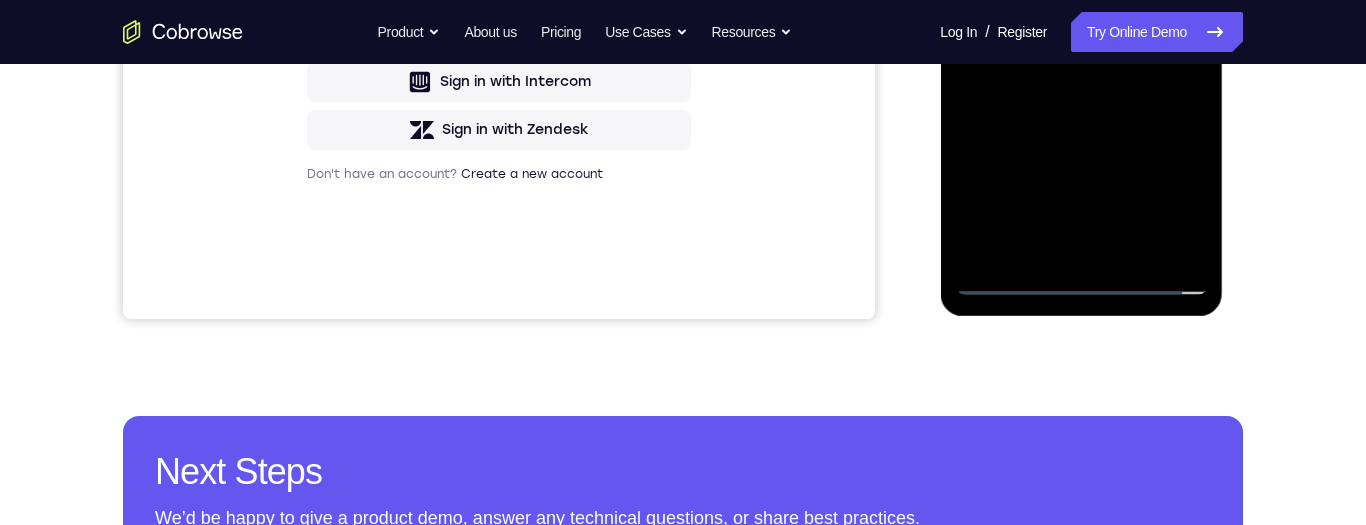 click at bounding box center (1081, 15) 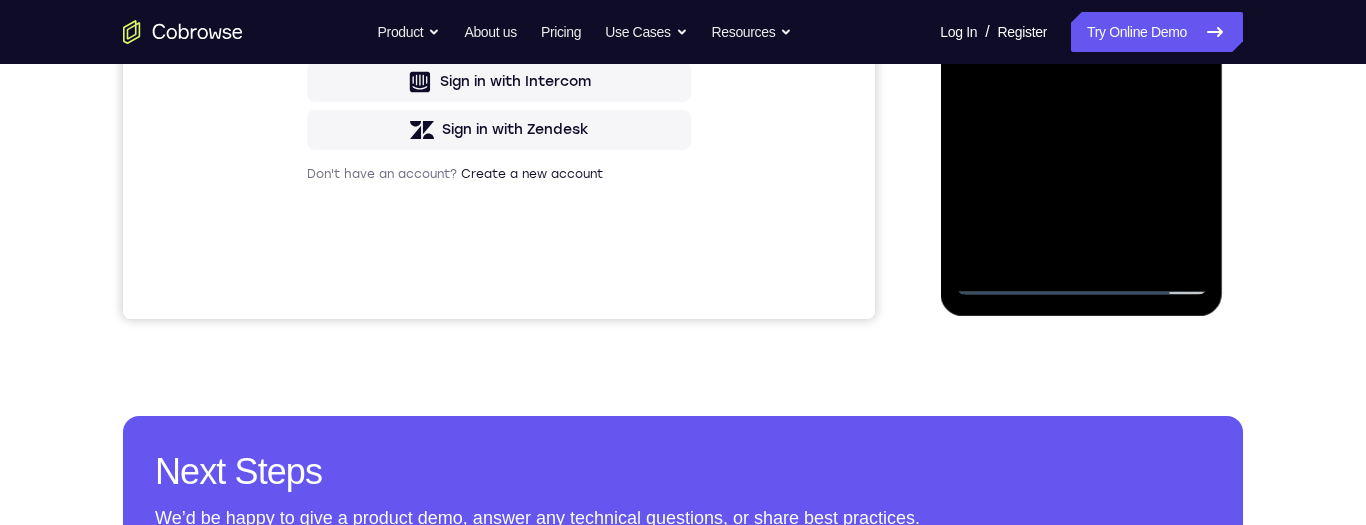 click at bounding box center [1081, 15] 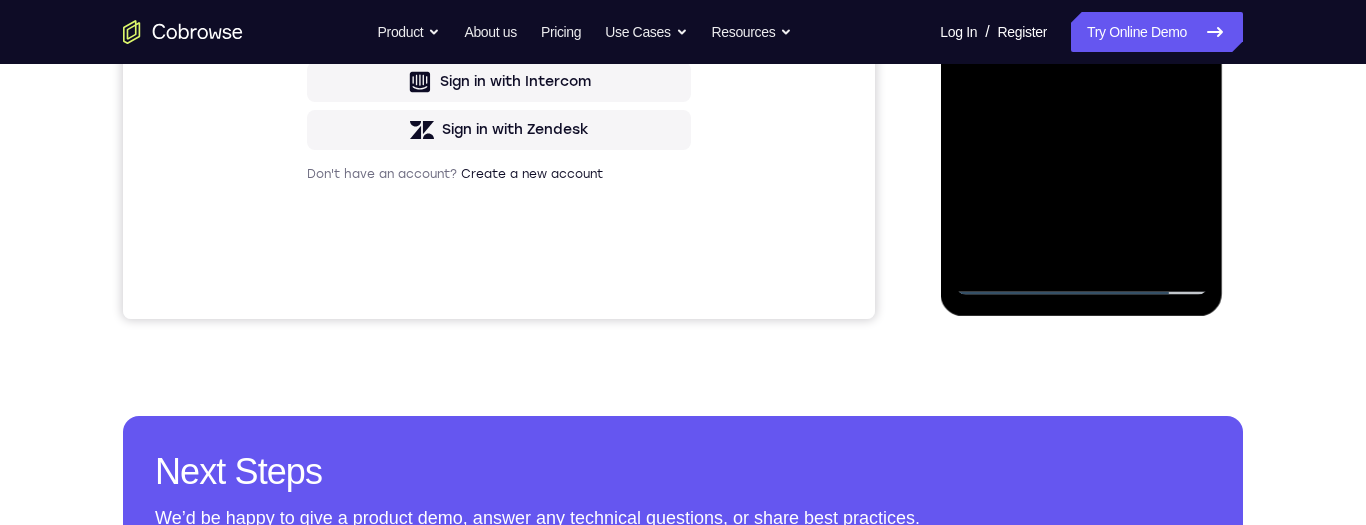 click at bounding box center (1081, 15) 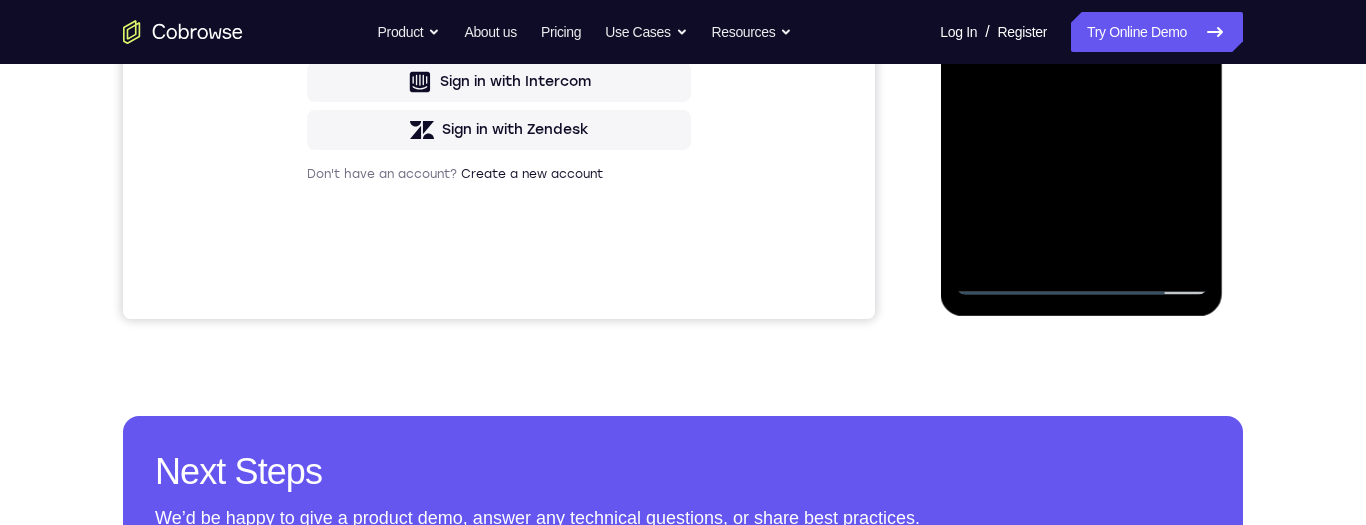 click at bounding box center (1081, 15) 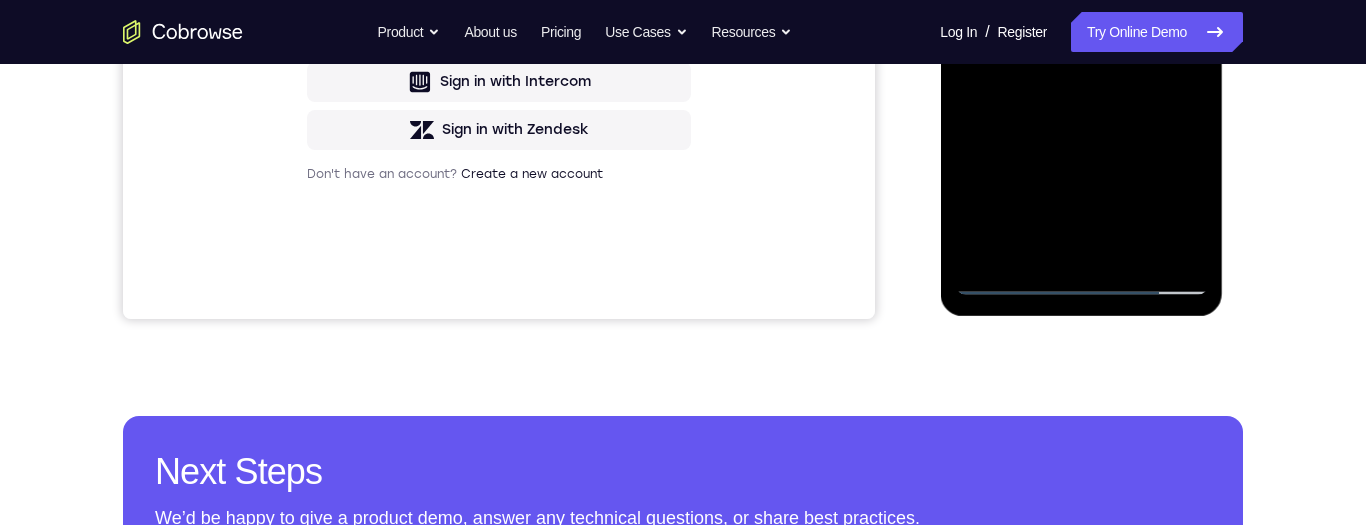 click at bounding box center (1081, 15) 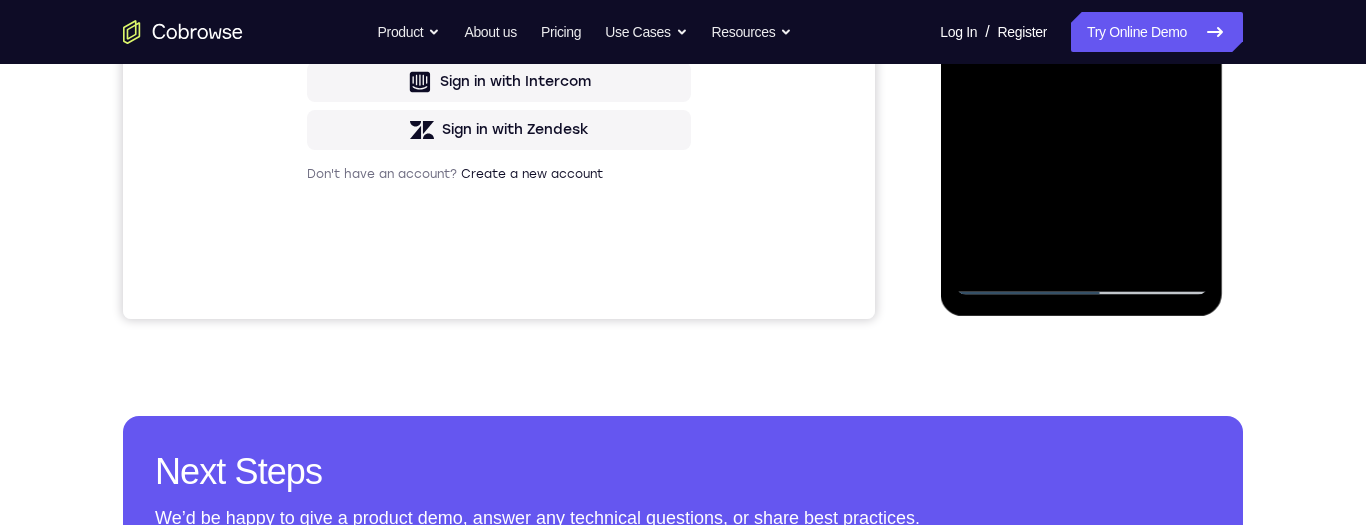 click at bounding box center [1081, 15] 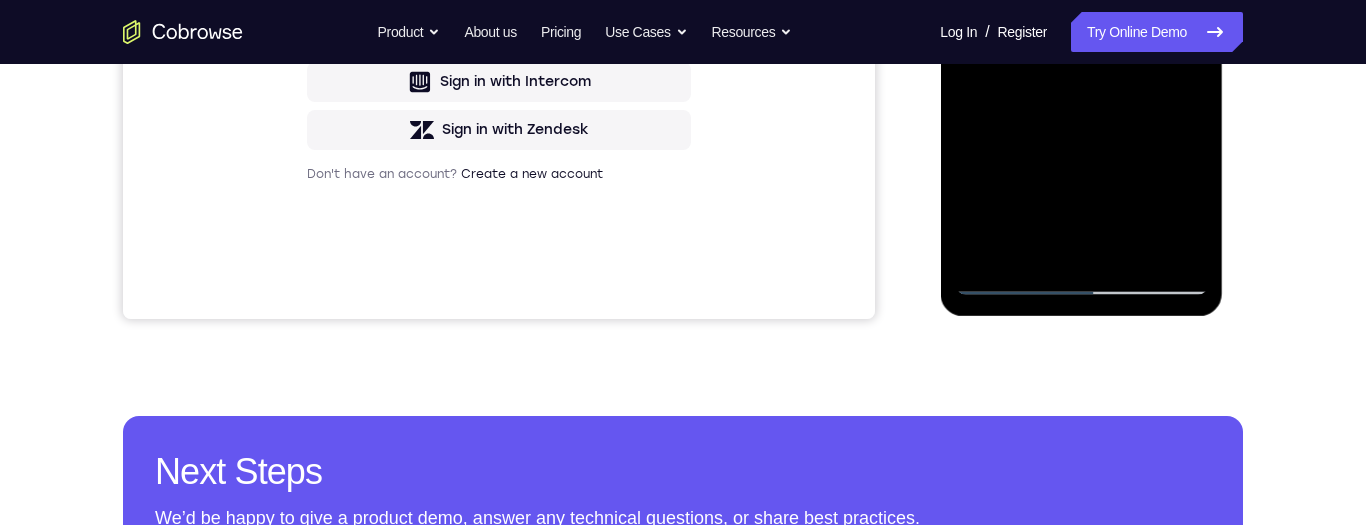click at bounding box center (1081, 15) 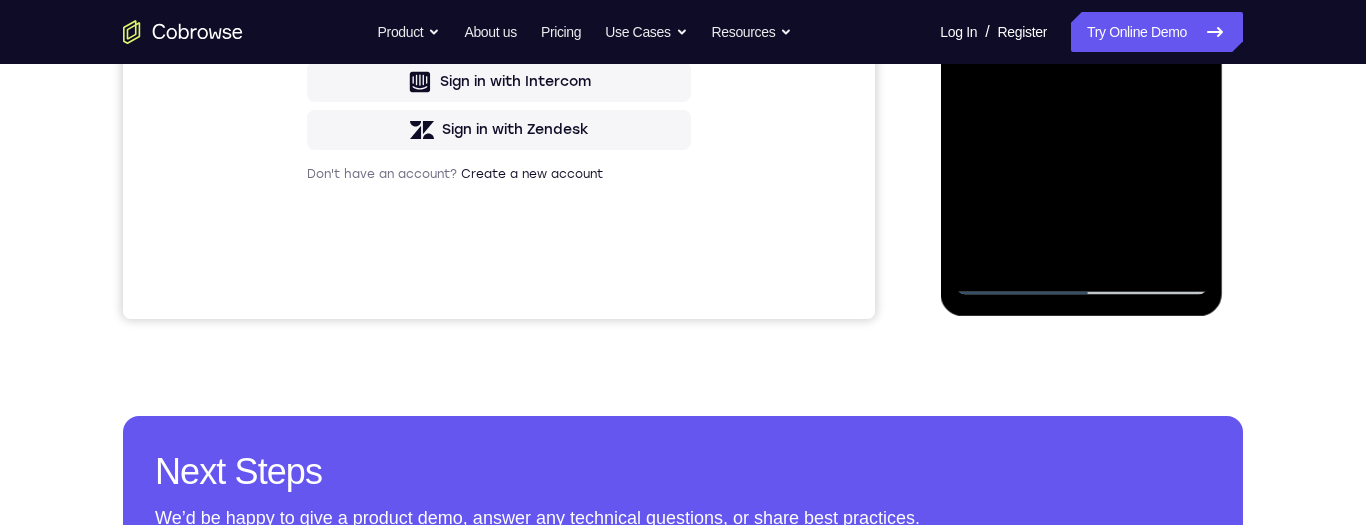 click at bounding box center (1081, 15) 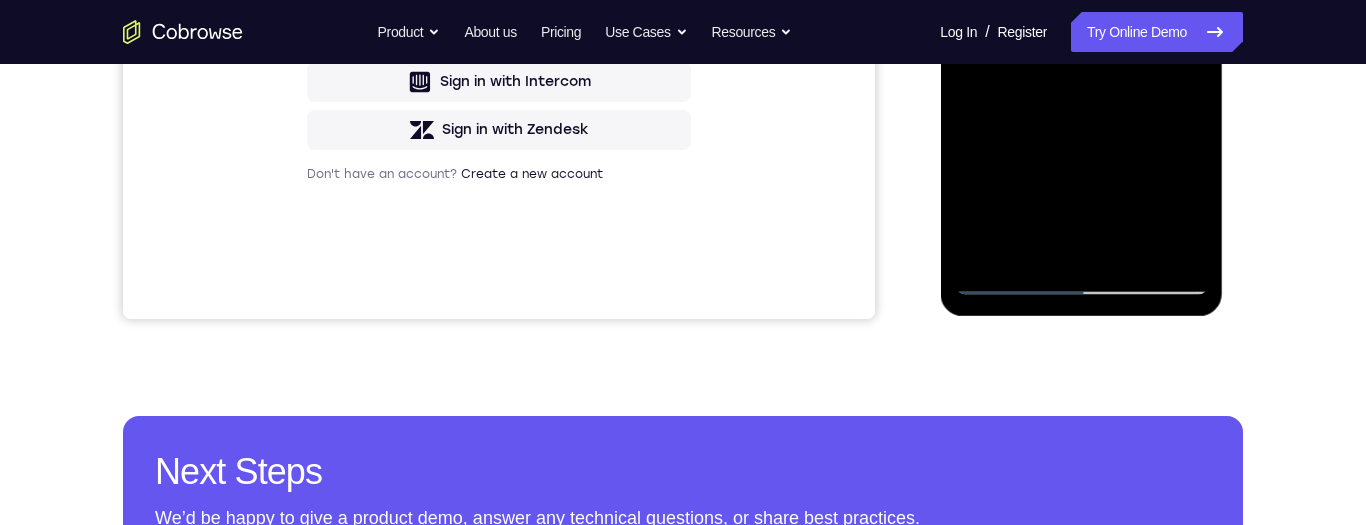 click at bounding box center (1081, 15) 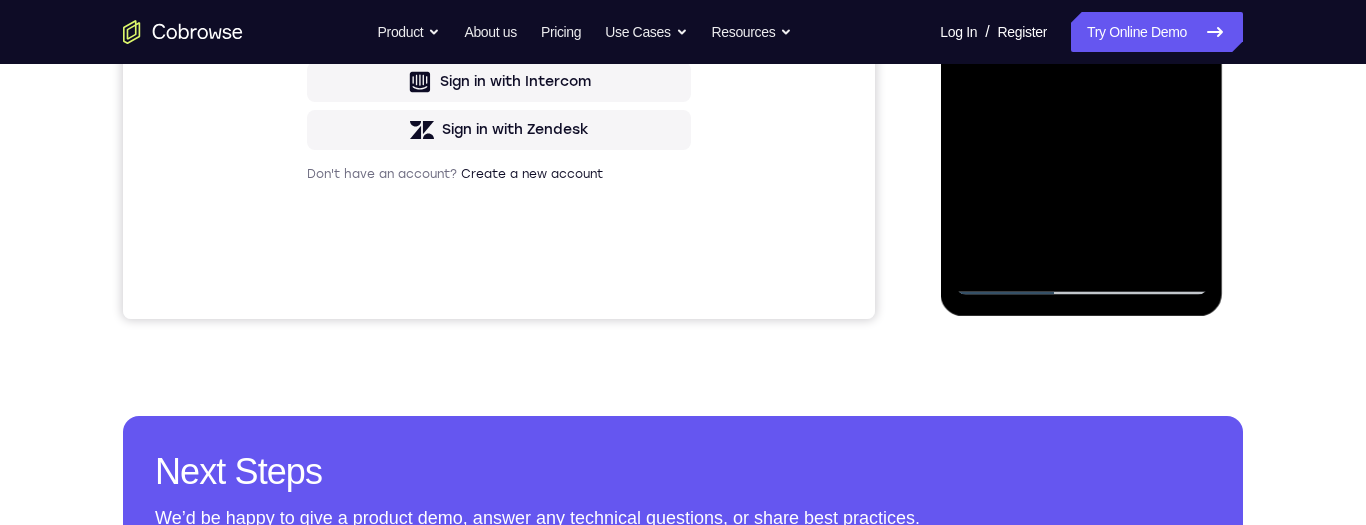 click at bounding box center [1081, 15] 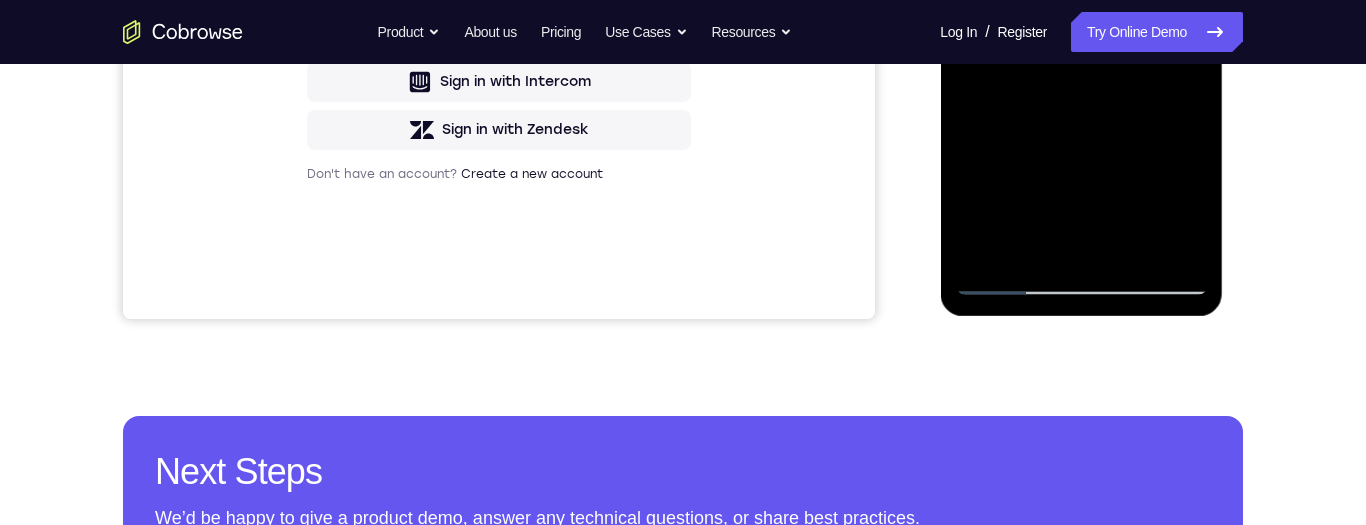 click at bounding box center (1081, 15) 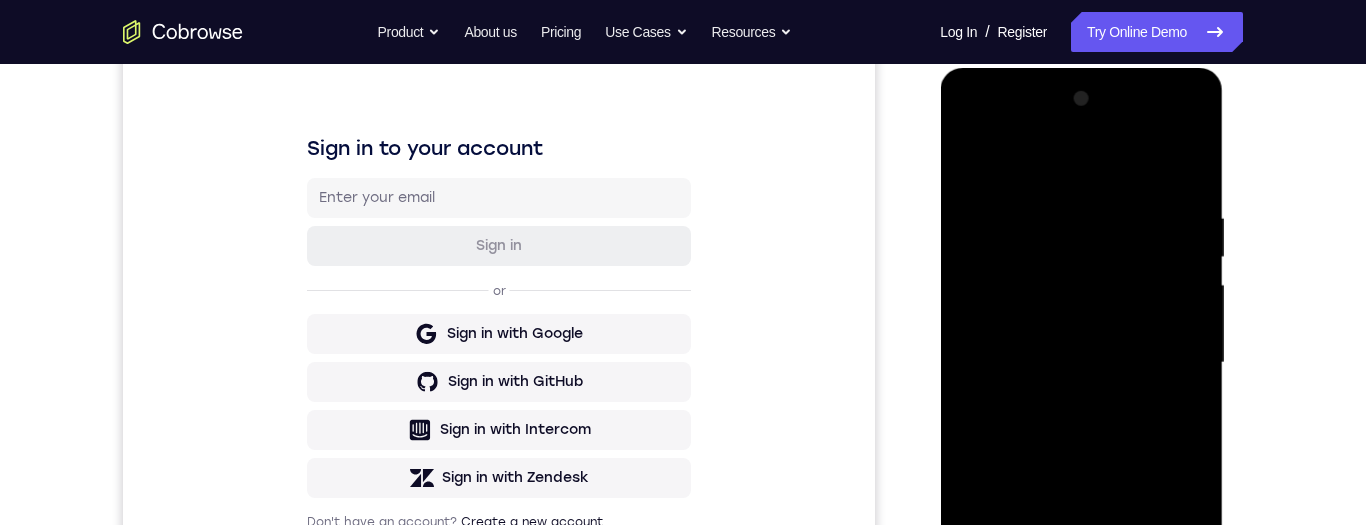 scroll, scrollTop: 259, scrollLeft: 0, axis: vertical 